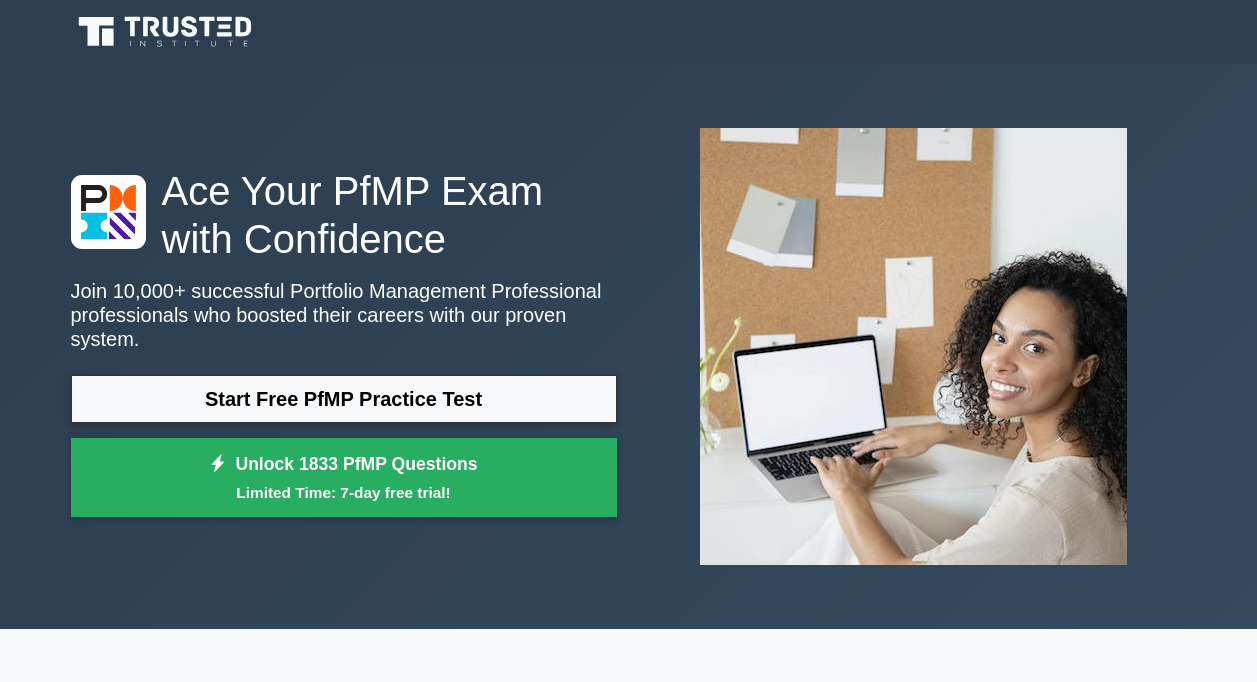 scroll, scrollTop: 123, scrollLeft: 0, axis: vertical 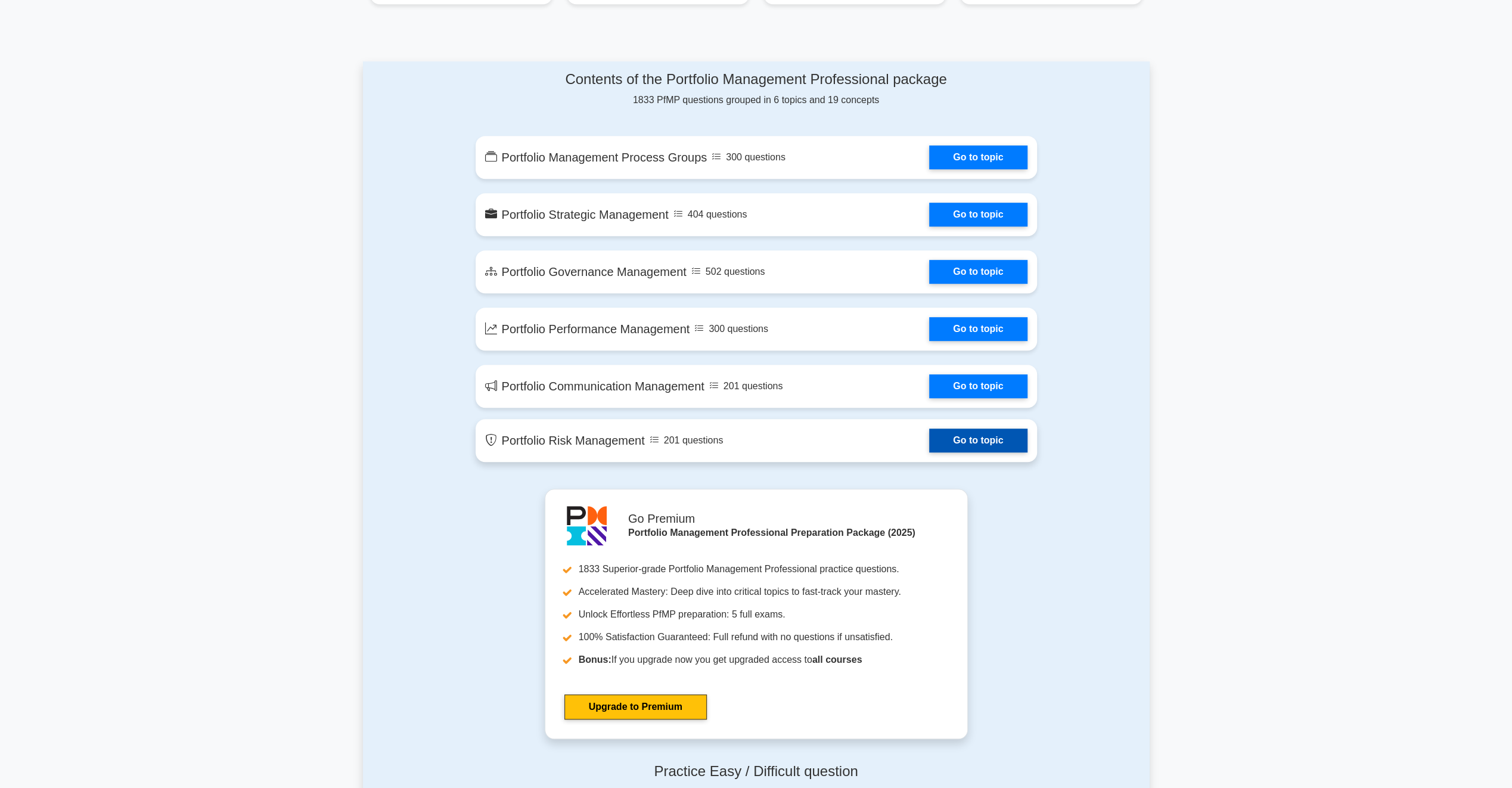 click on "Go to topic" at bounding box center [978, 440] 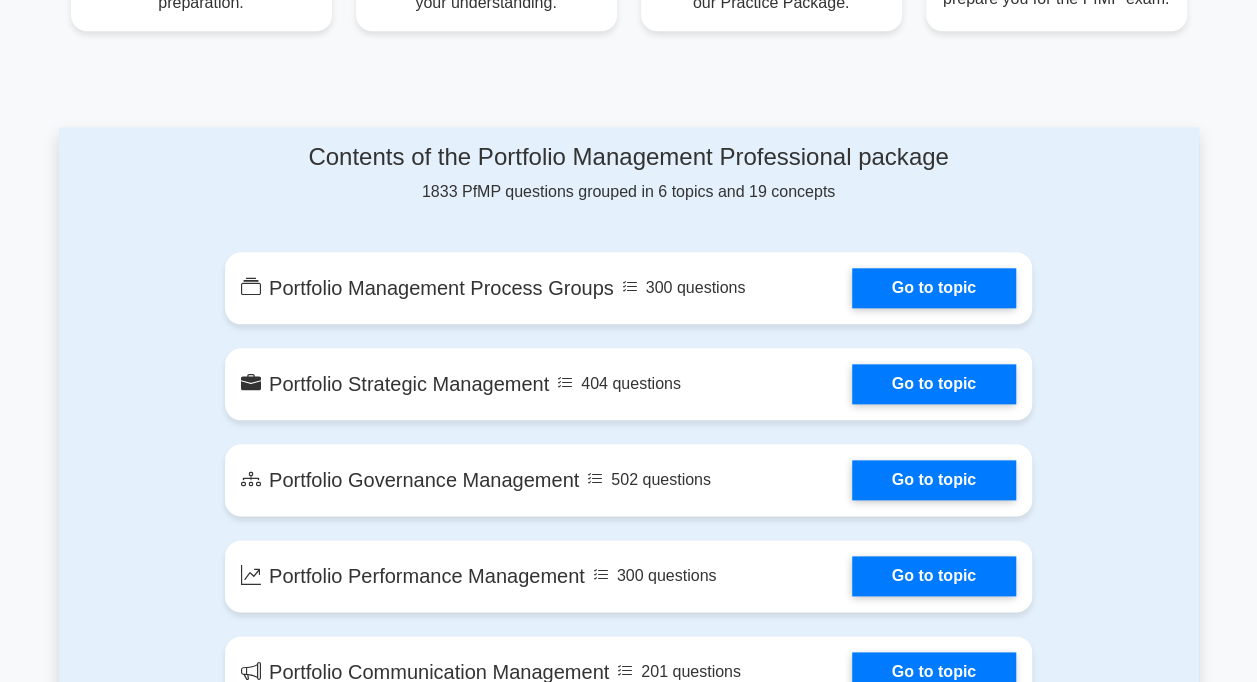 click on "Ace Your PfMP Exam with Confidence
Join 10,000+ successful Portfolio Management Professional professionals who boosted their careers with our proven system.
Start Free PfMP Practice Test
Unlock 1833 PfMP Questions
Limited Time: 7-day free trial!
Why Choose Our PfMP Prep Course?
Experience Tailored Excellence" at bounding box center (628, 1094) 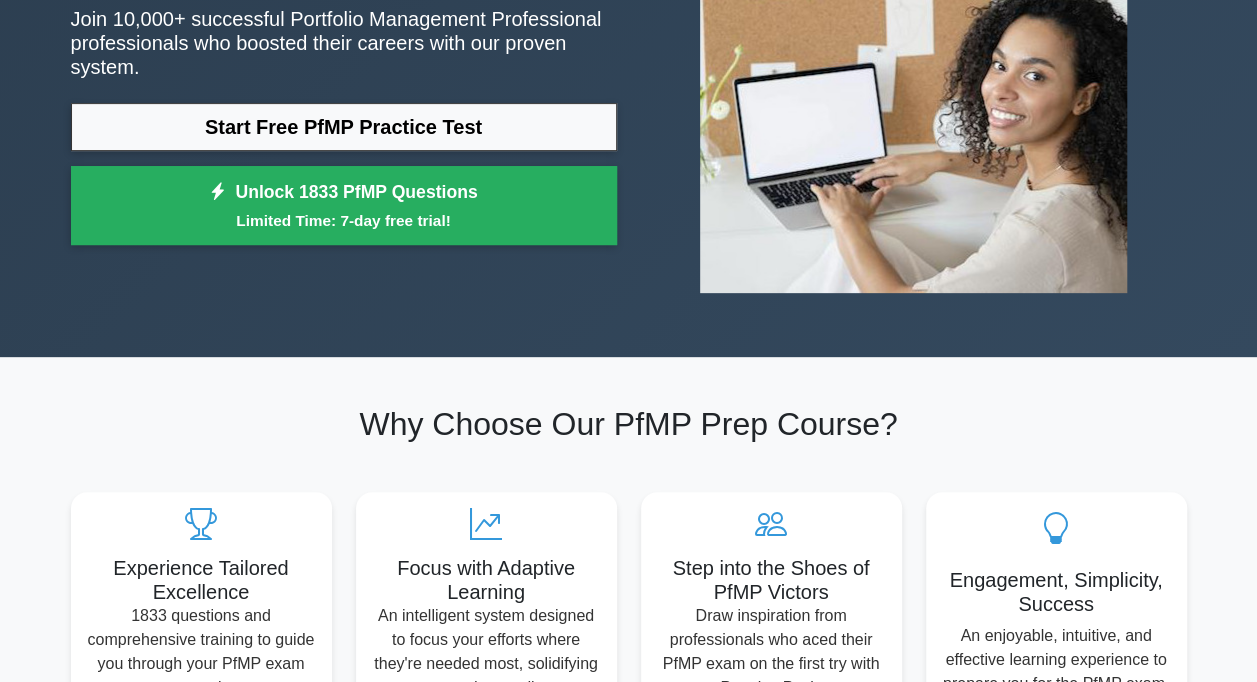 scroll, scrollTop: 257, scrollLeft: 0, axis: vertical 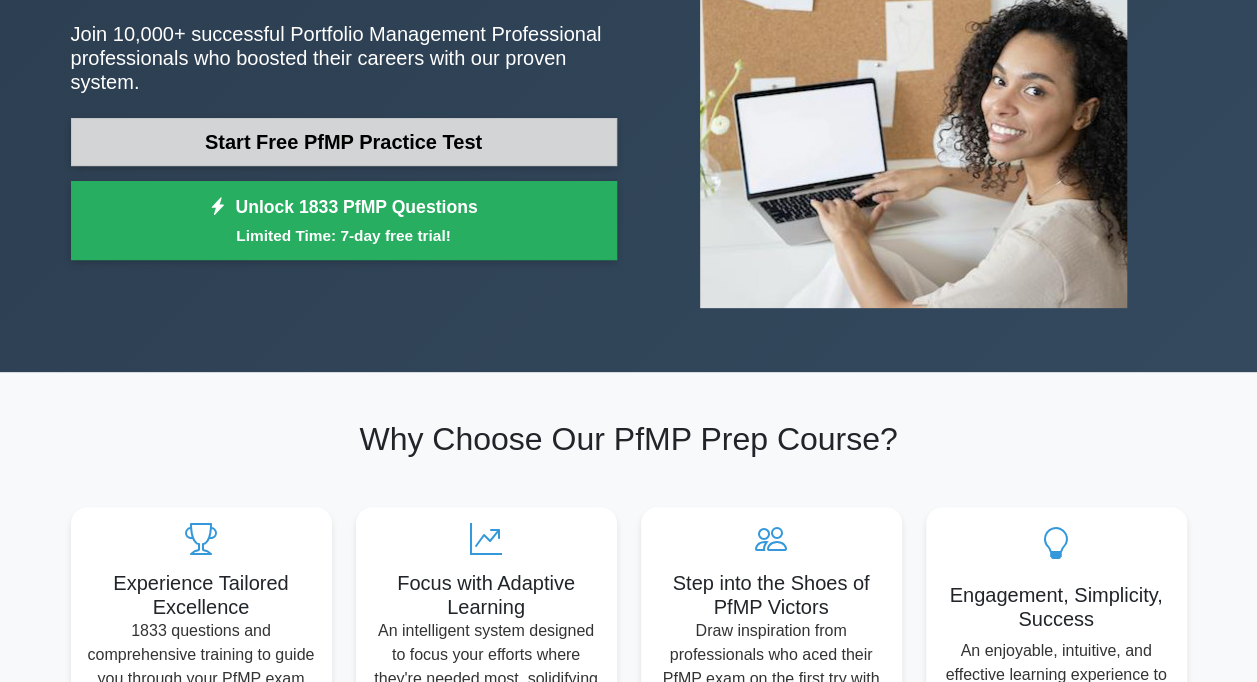 click on "Start Free PfMP Practice Test" at bounding box center [344, 142] 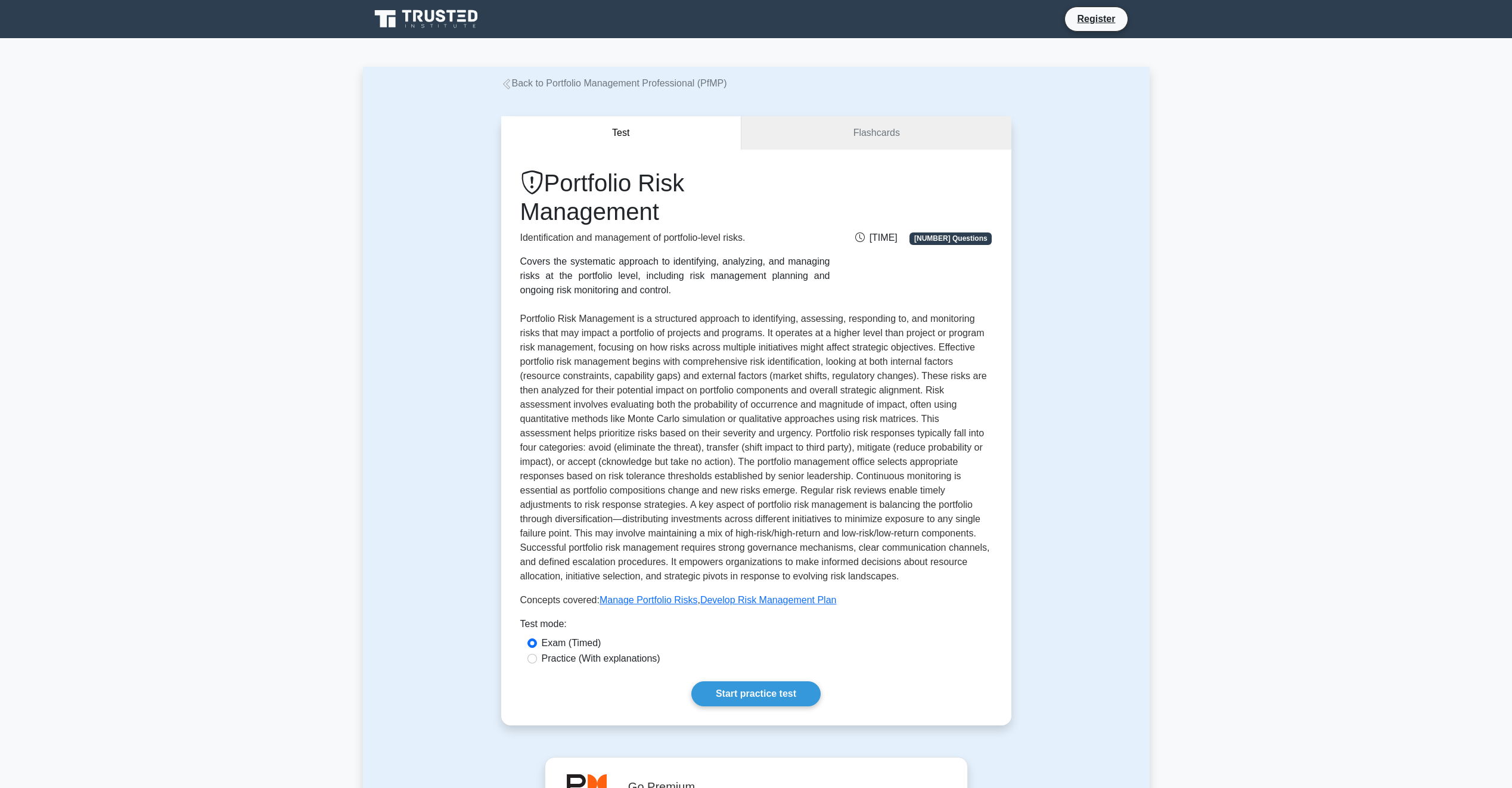 scroll, scrollTop: 0, scrollLeft: 0, axis: both 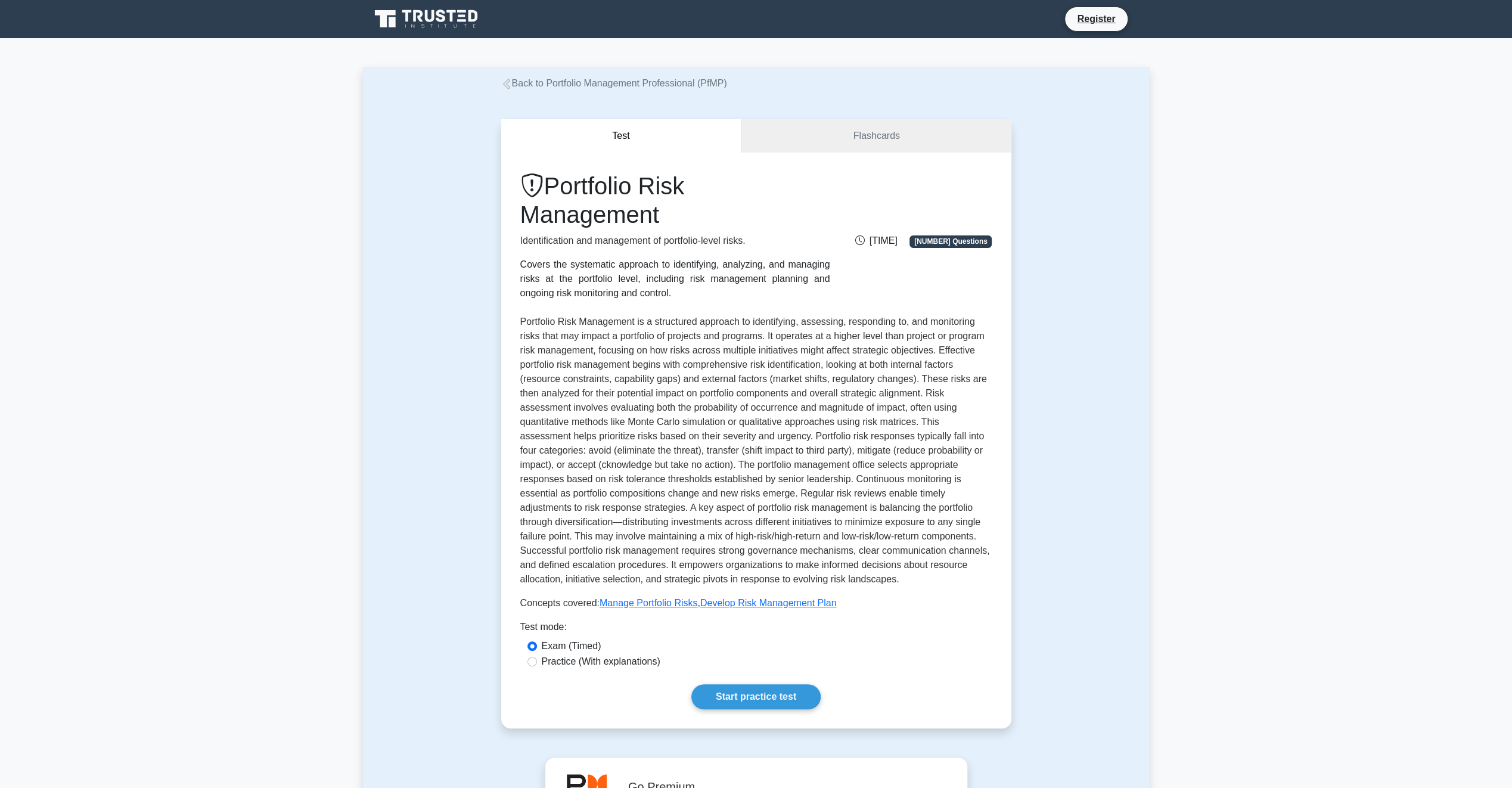 click on "Back to Portfolio Management Professional (PfMP)" at bounding box center (614, 83) 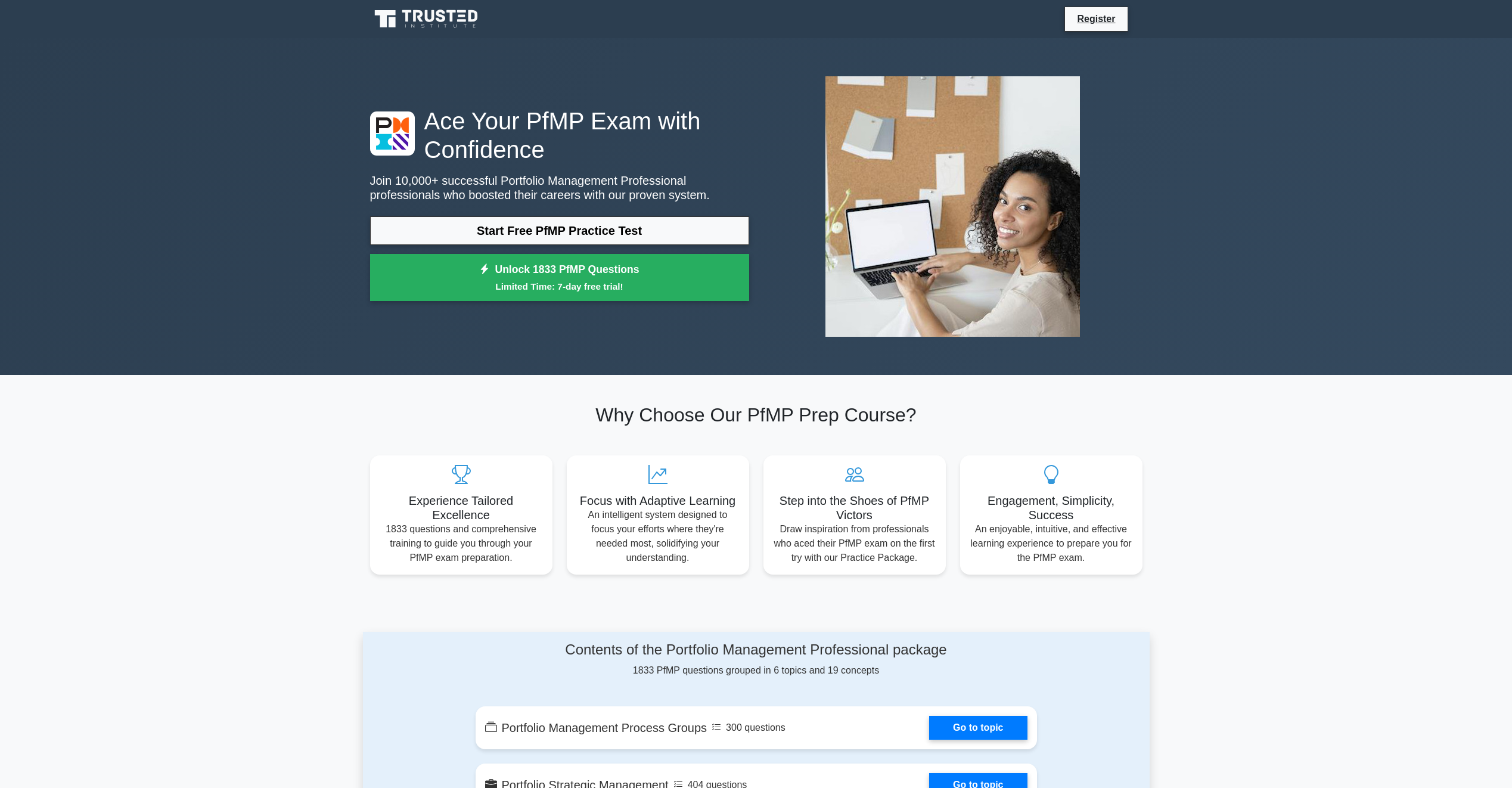 scroll, scrollTop: 0, scrollLeft: 0, axis: both 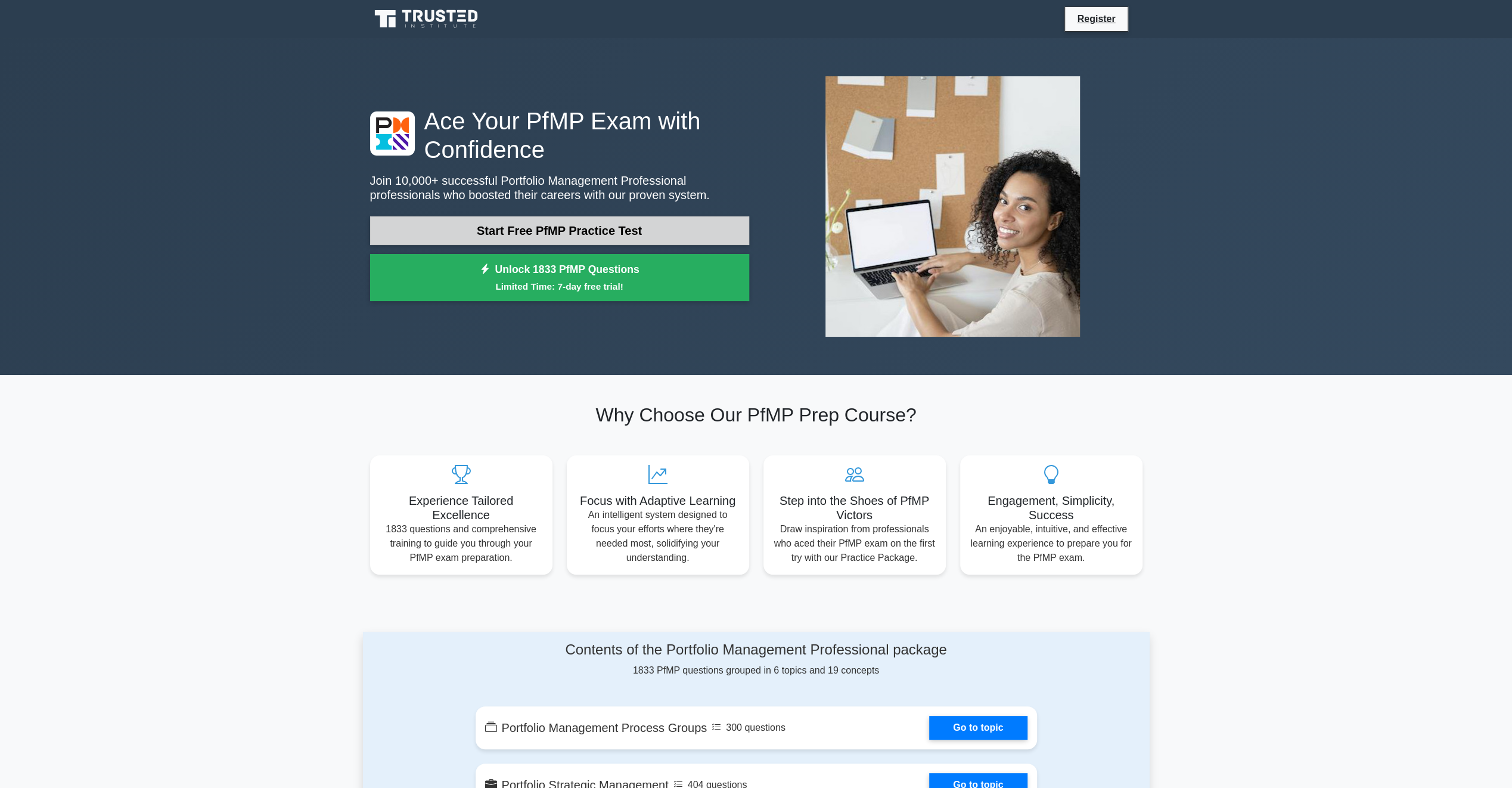 click on "Start Free PfMP Practice Test" at bounding box center (560, 231) 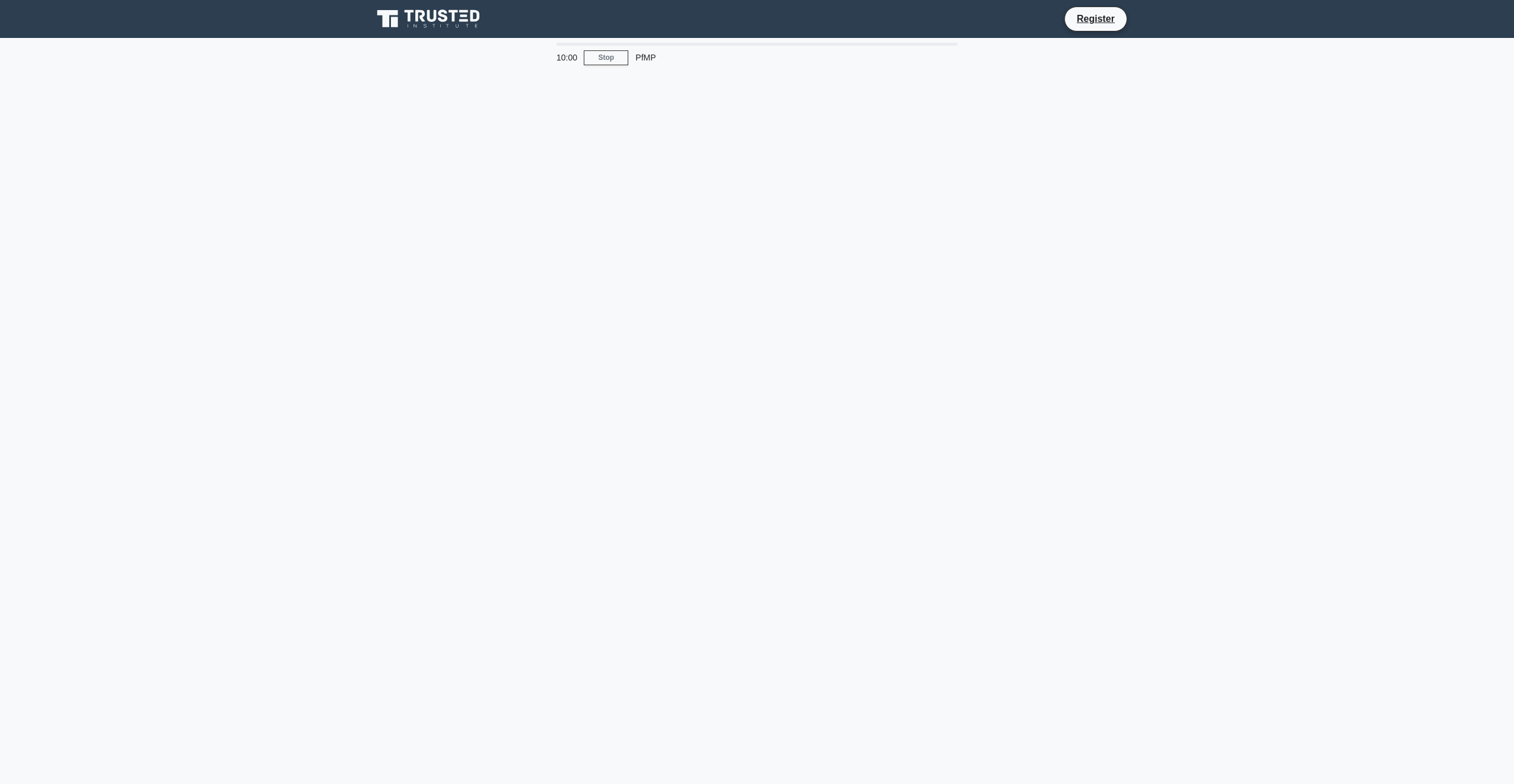 scroll, scrollTop: 0, scrollLeft: 0, axis: both 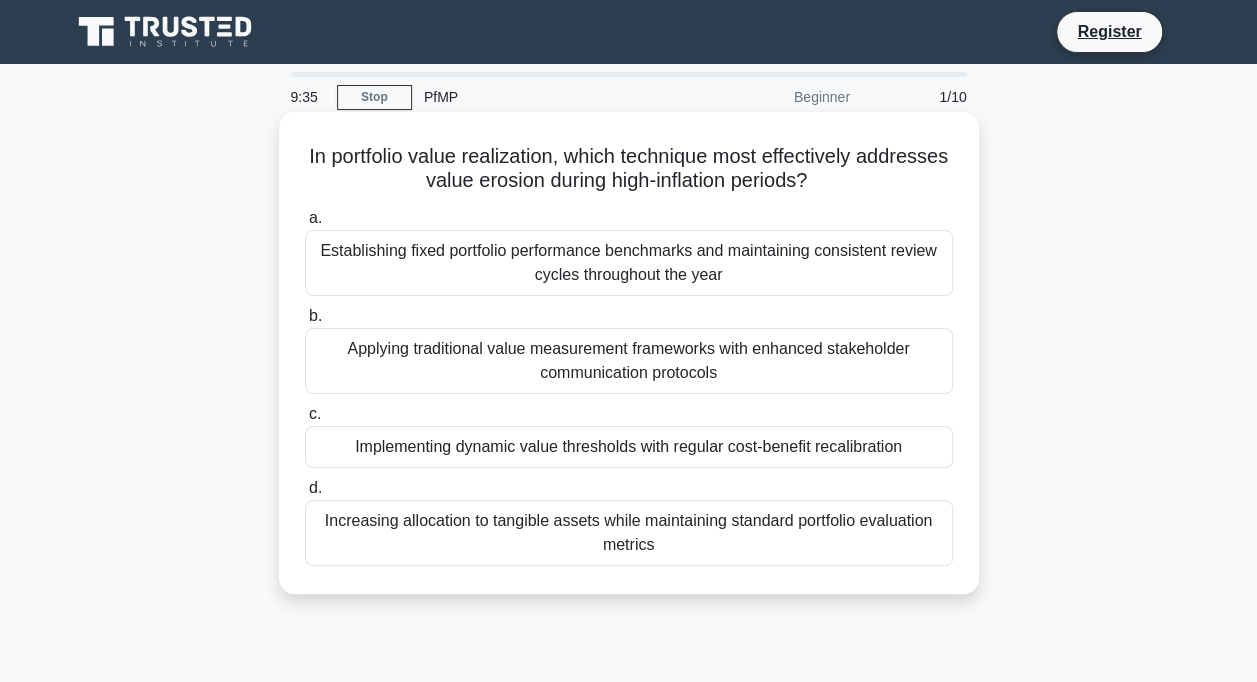 click on "Implementing dynamic value thresholds with regular cost-benefit recalibration" at bounding box center [629, 447] 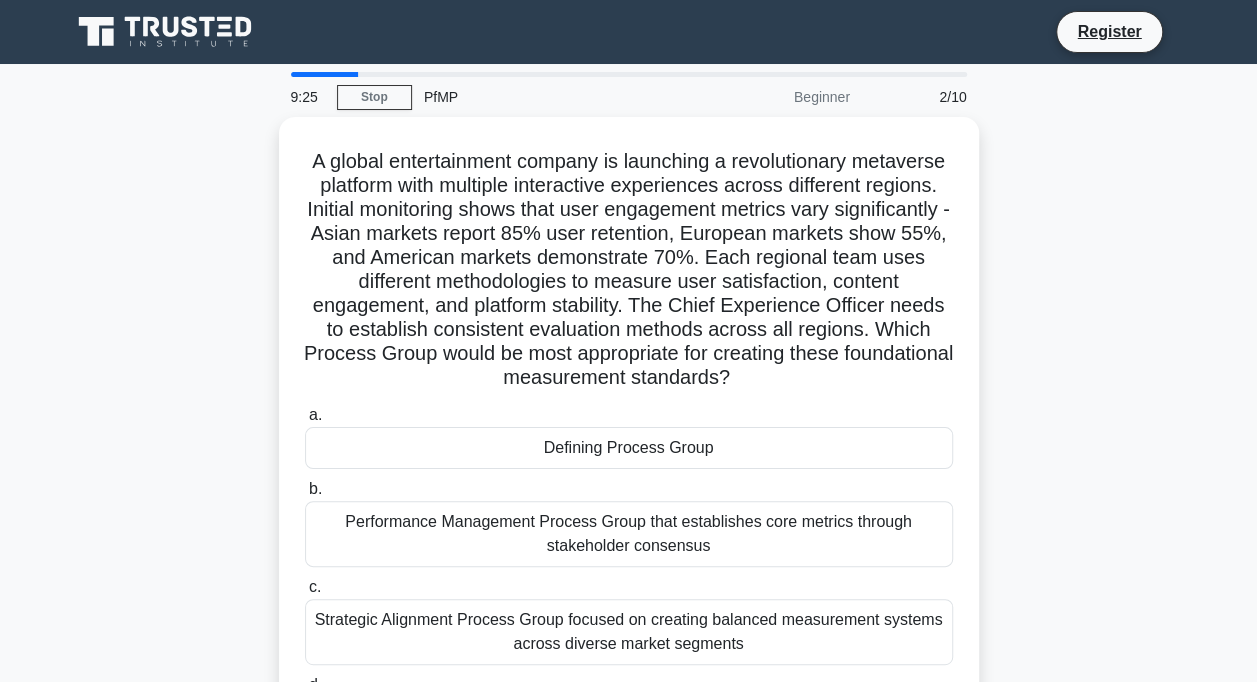 scroll, scrollTop: 100, scrollLeft: 0, axis: vertical 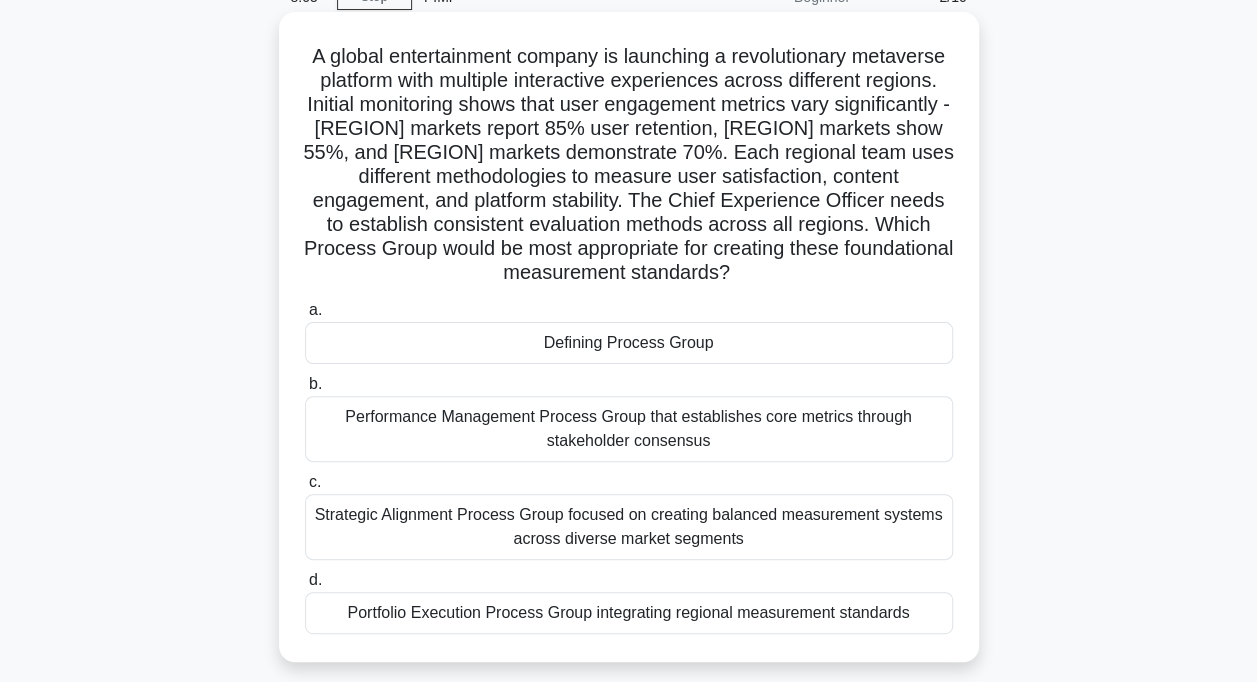 click on "Defining Process Group" at bounding box center [629, 343] 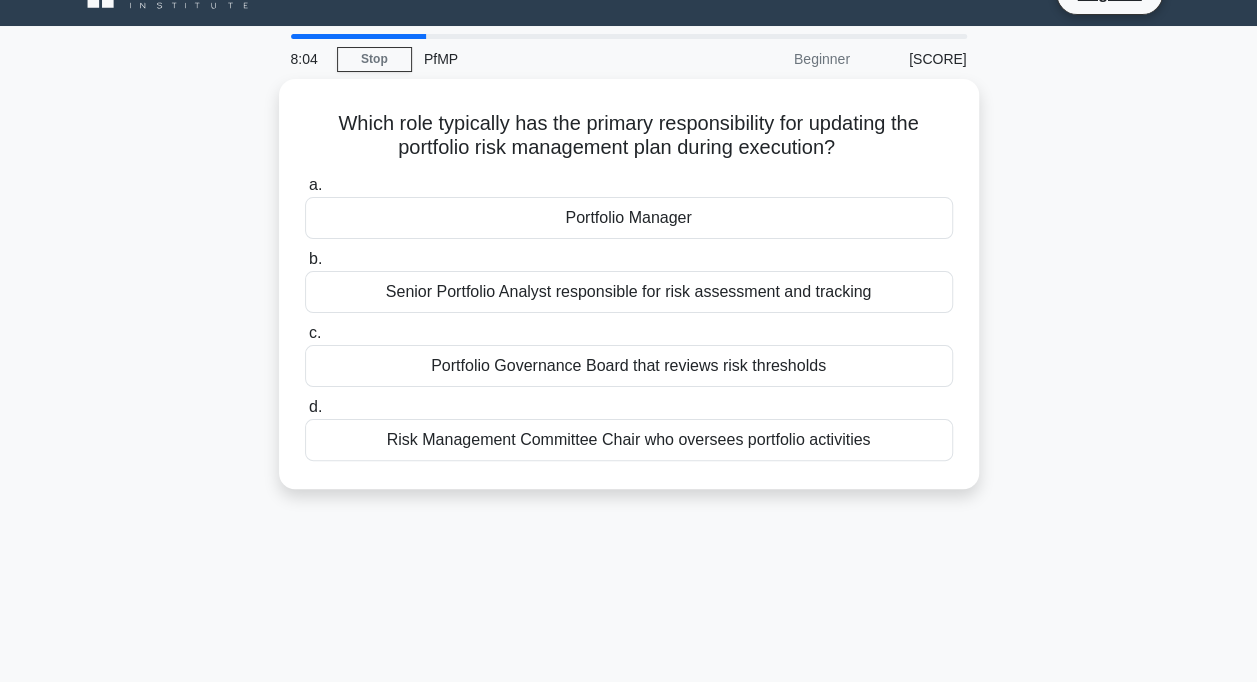 scroll, scrollTop: 0, scrollLeft: 0, axis: both 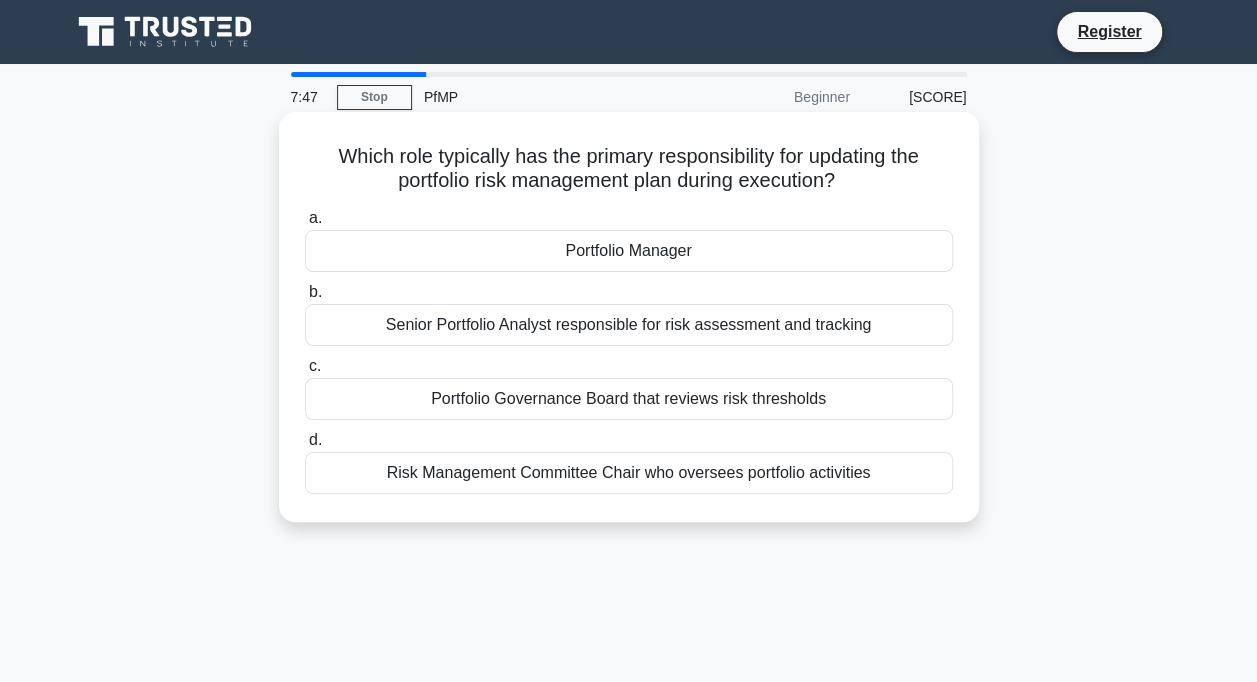 click on "Portfolio Manager" at bounding box center [629, 251] 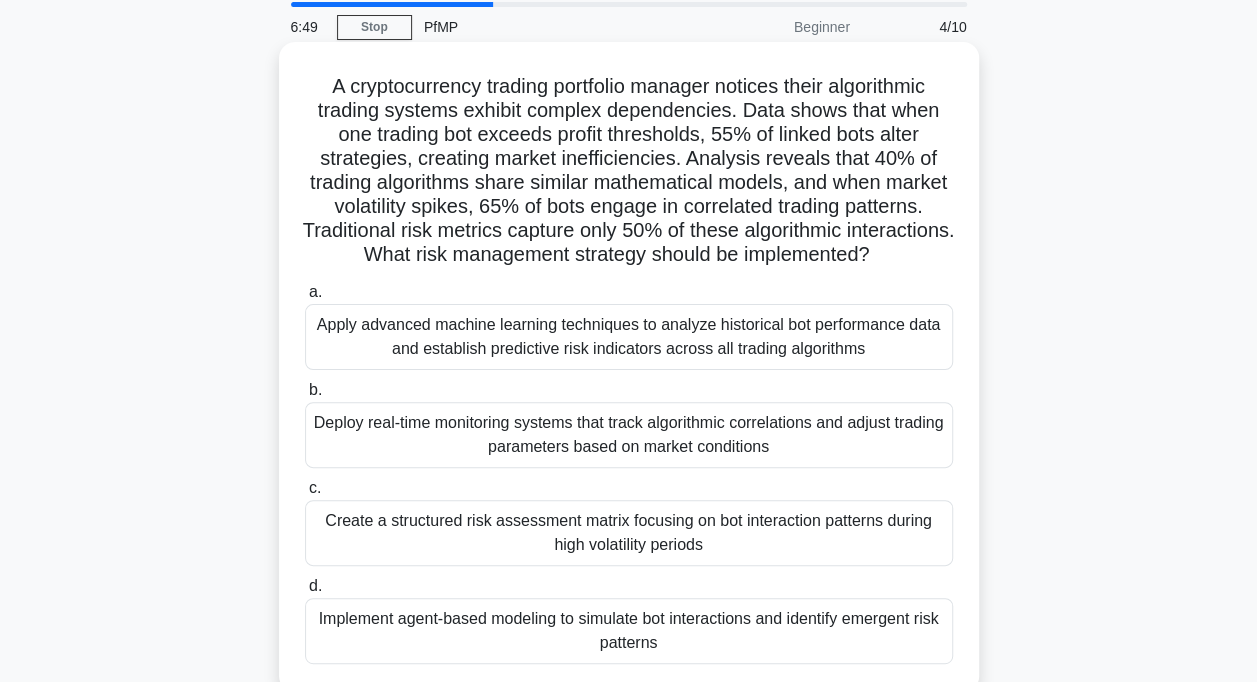 scroll, scrollTop: 100, scrollLeft: 0, axis: vertical 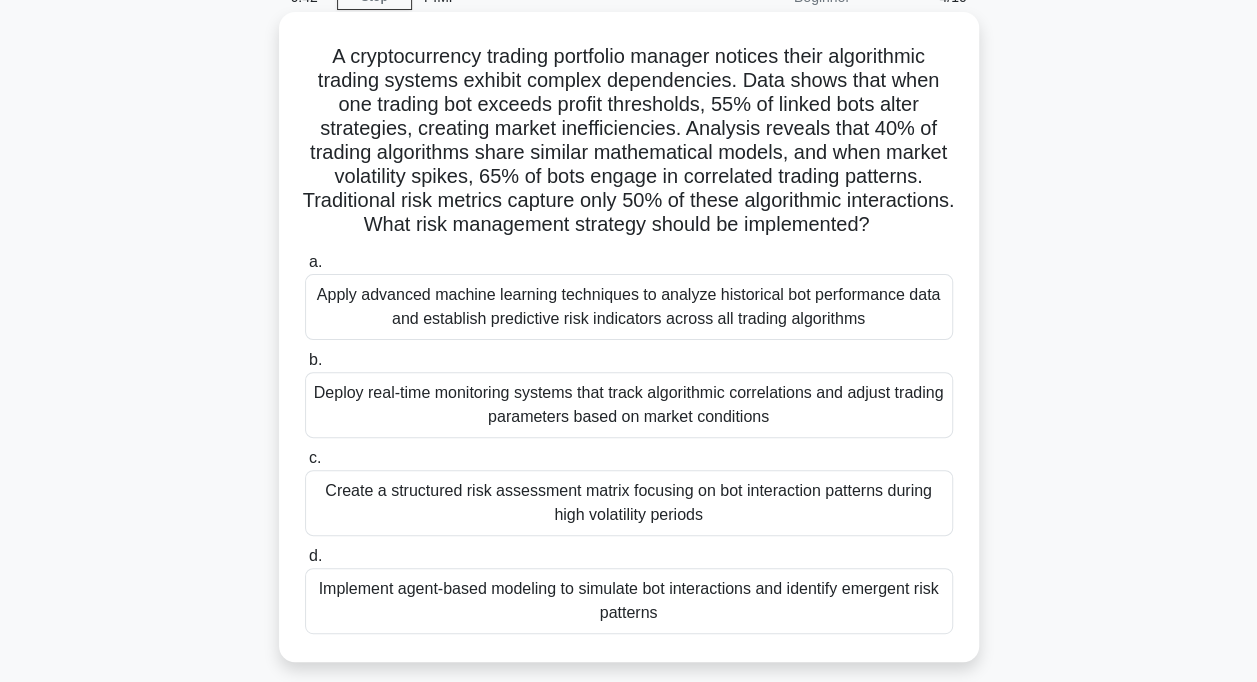 click on "Deploy real-time monitoring systems that track algorithmic correlations and adjust trading parameters based on market conditions" at bounding box center (629, 405) 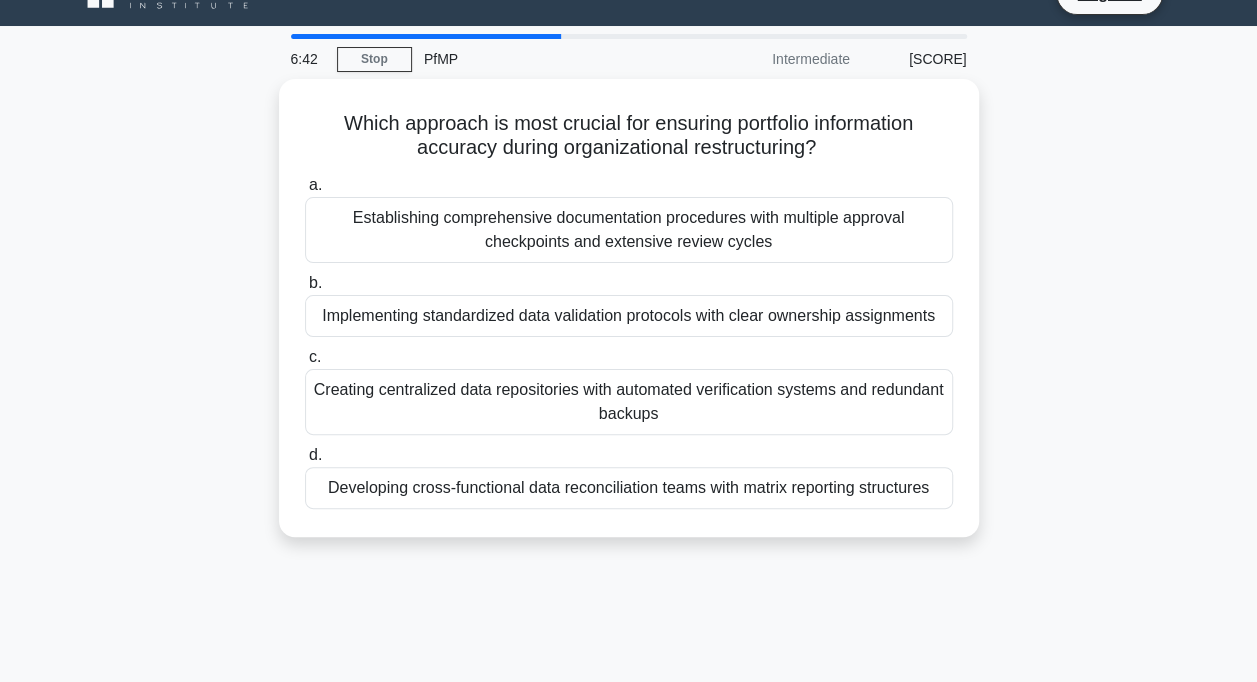 scroll, scrollTop: 0, scrollLeft: 0, axis: both 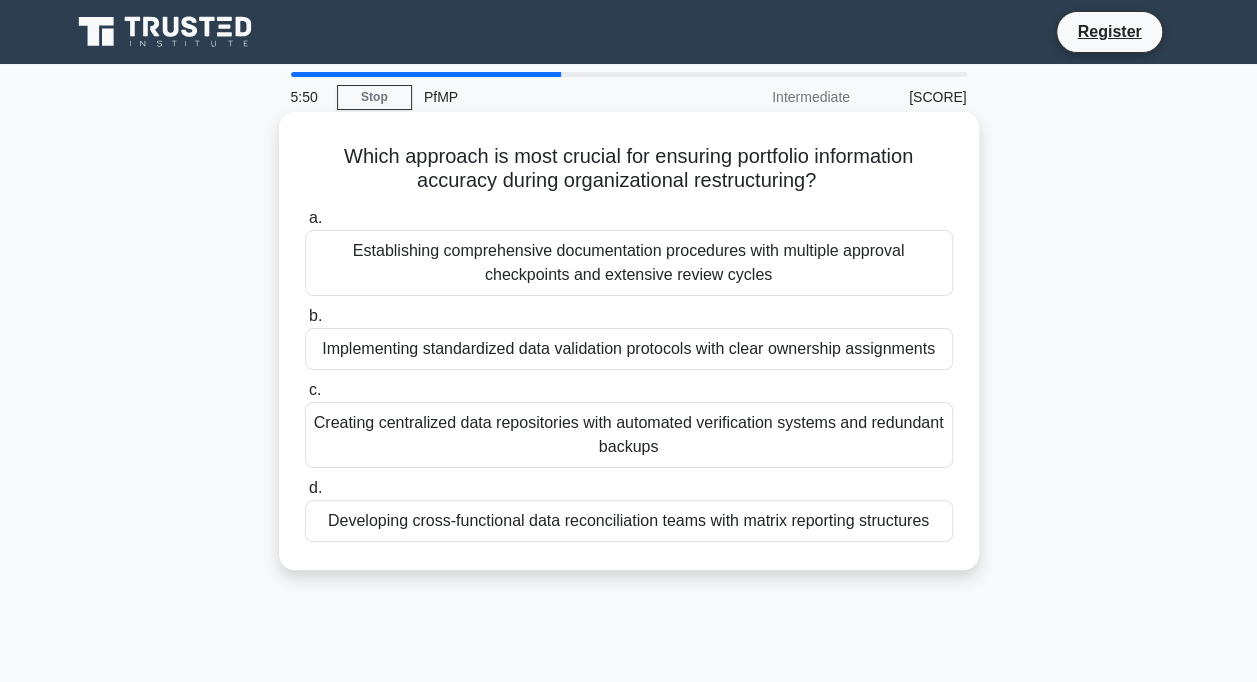 click on "Developing cross-functional data reconciliation teams with matrix reporting structures" at bounding box center (629, 521) 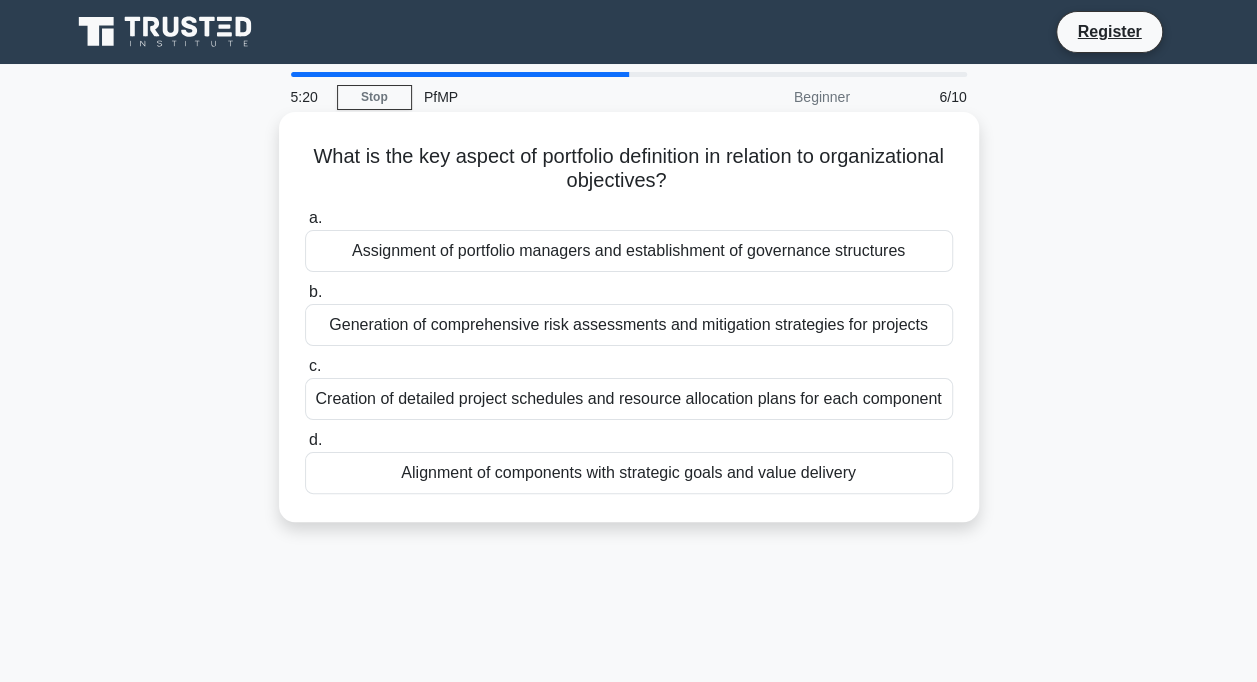 click on "Alignment of components with strategic goals and value delivery" at bounding box center [629, 473] 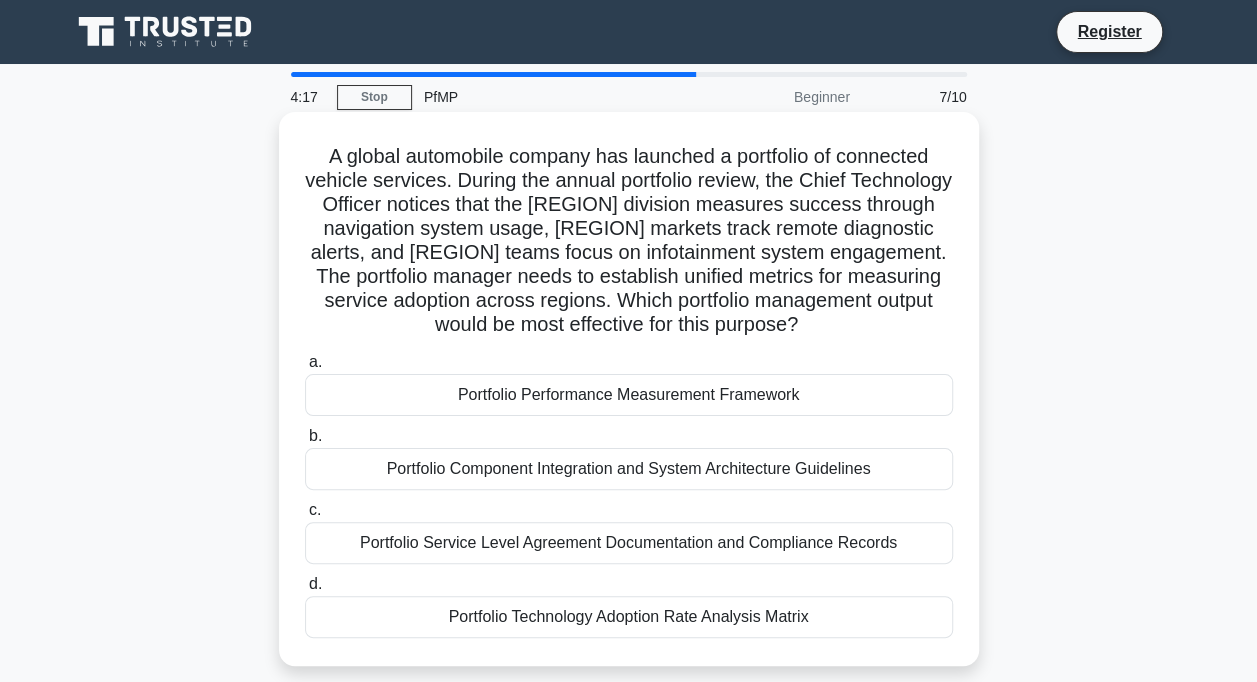 click on "Portfolio Performance Measurement Framework" at bounding box center (629, 395) 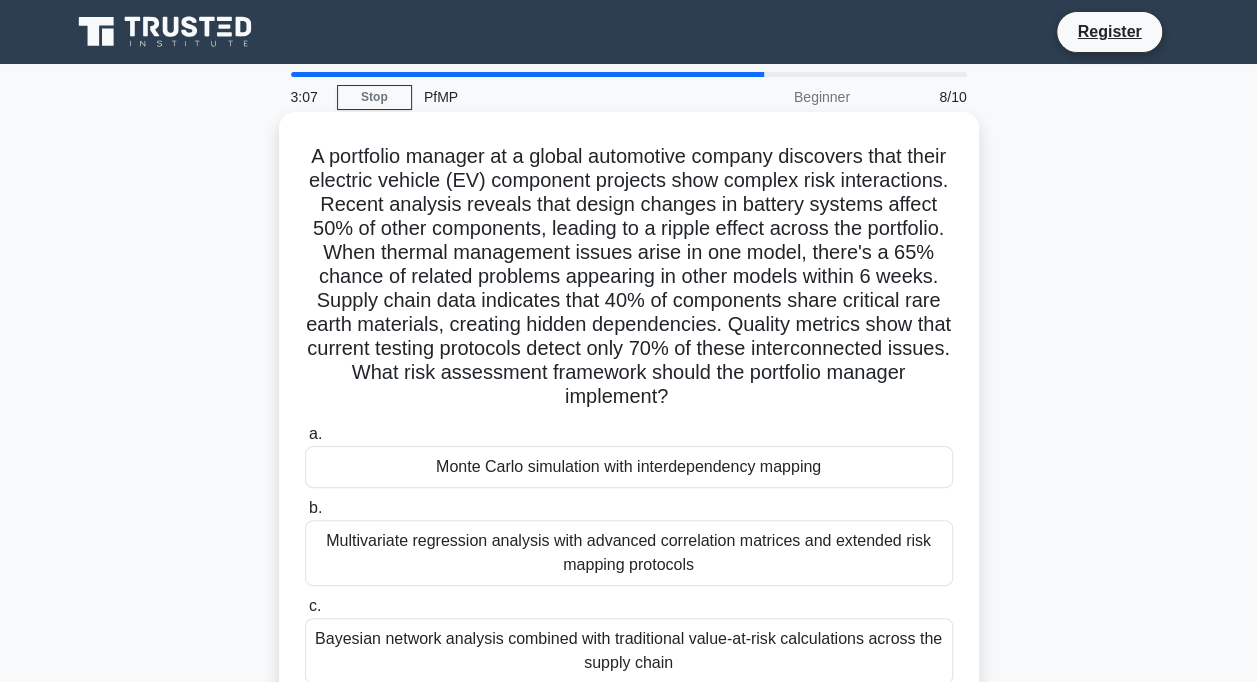 click on "Monte Carlo simulation with interdependency mapping" at bounding box center (629, 467) 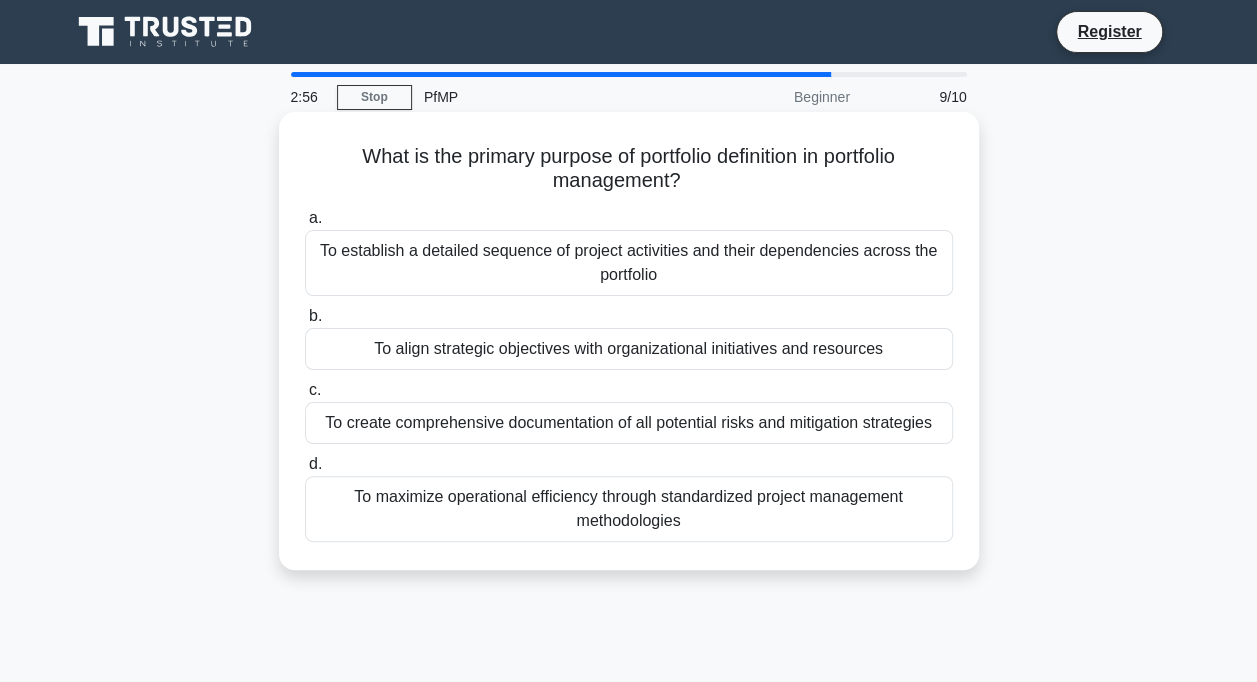 click on "To align strategic objectives with organizational initiatives and resources" at bounding box center (629, 349) 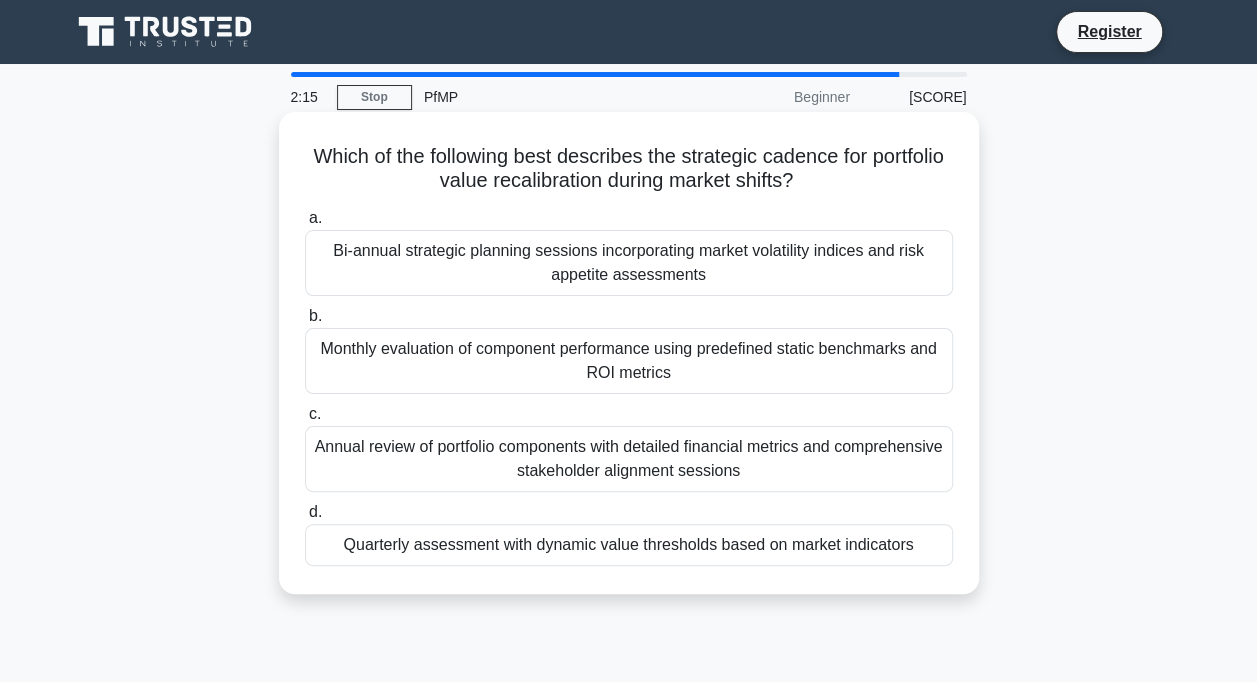 click on "Quarterly assessment with dynamic value thresholds based on market indicators" at bounding box center [629, 545] 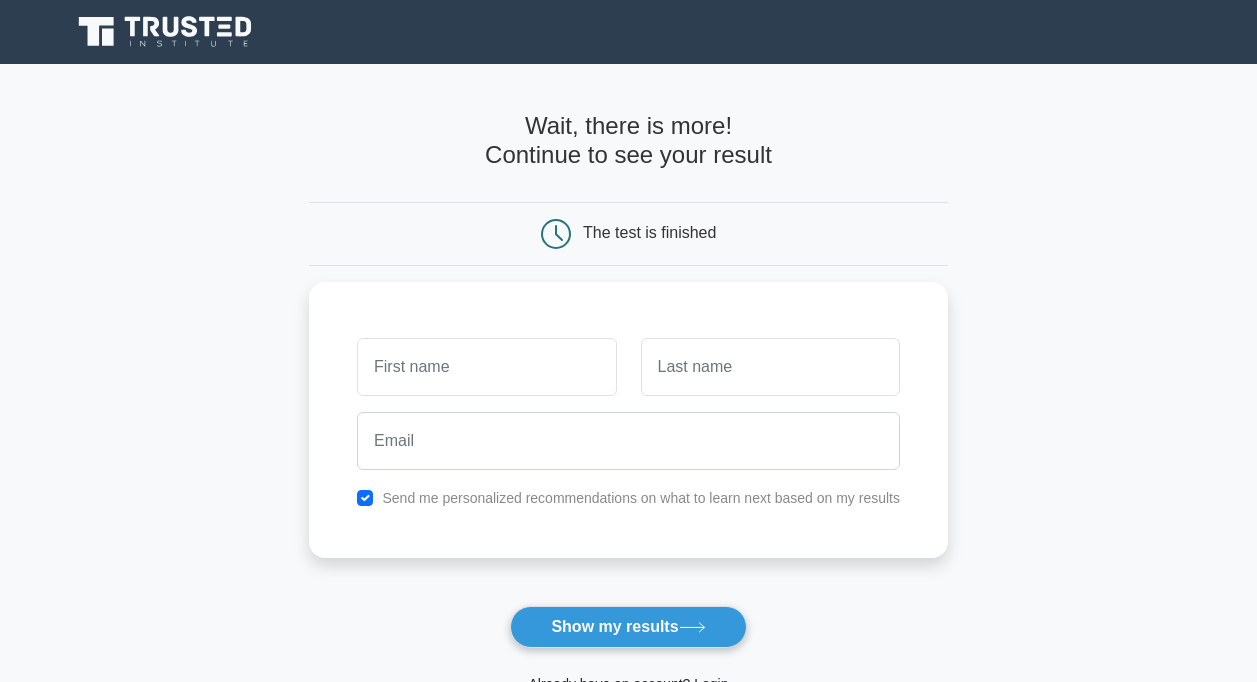 scroll, scrollTop: 0, scrollLeft: 0, axis: both 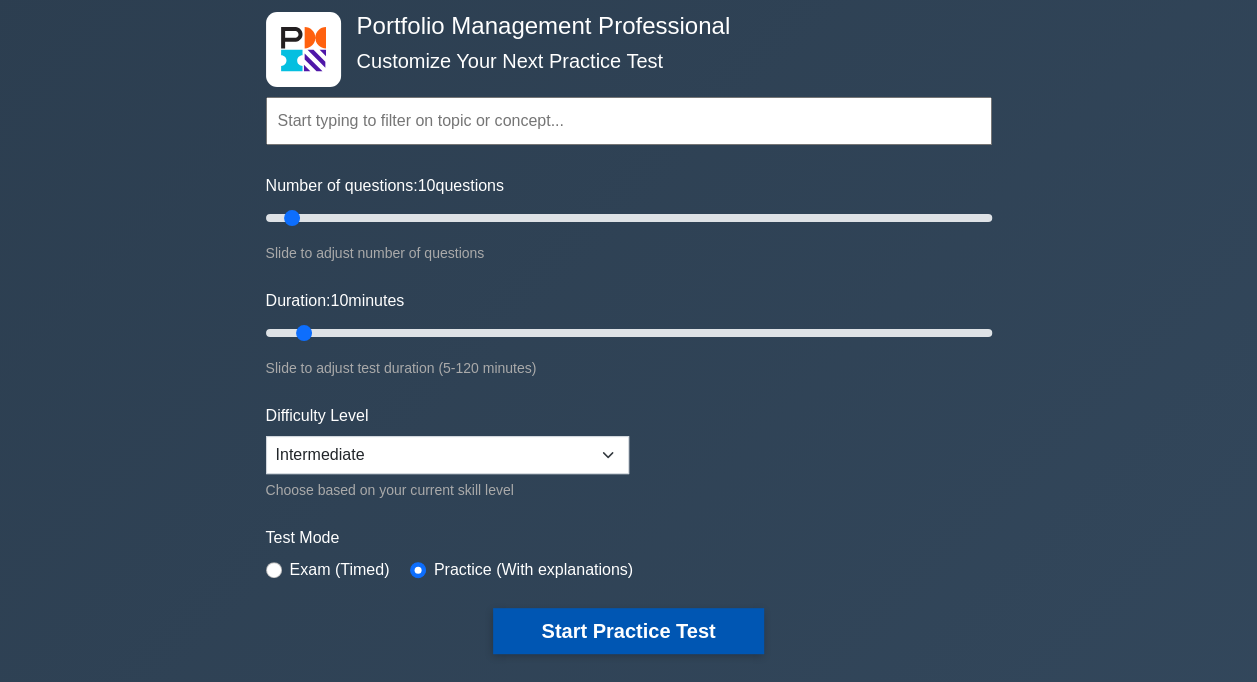 click on "Start Practice Test" at bounding box center (628, 631) 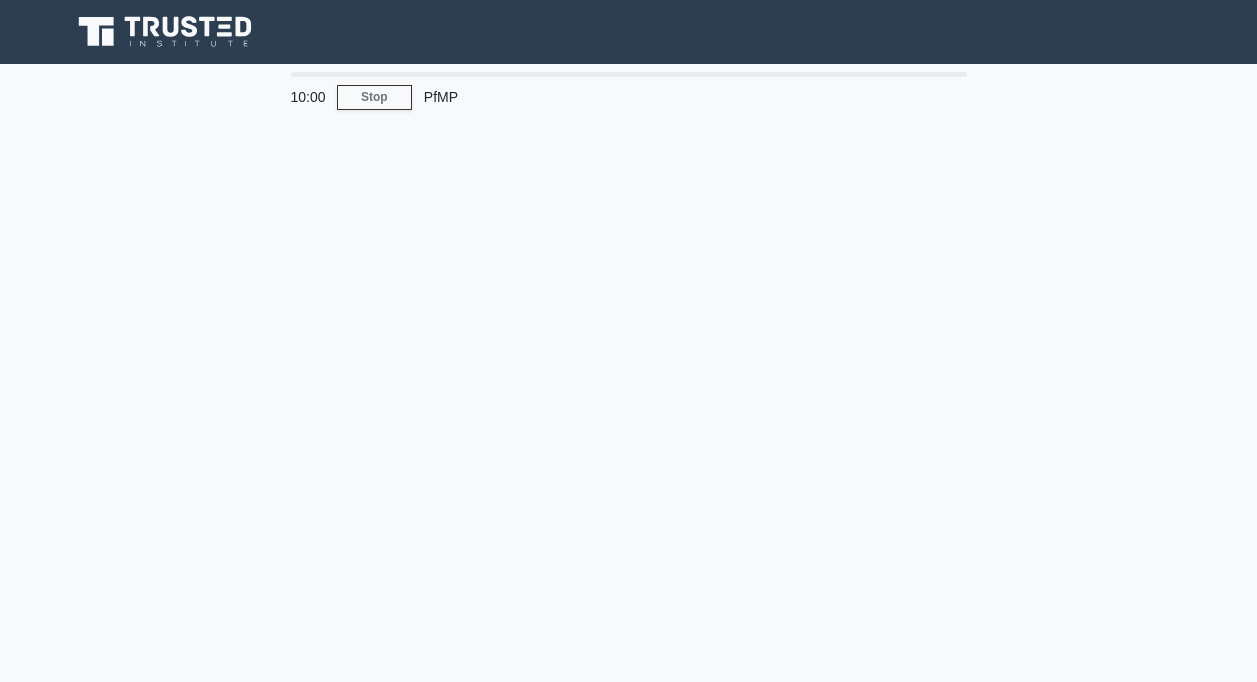 scroll, scrollTop: 0, scrollLeft: 0, axis: both 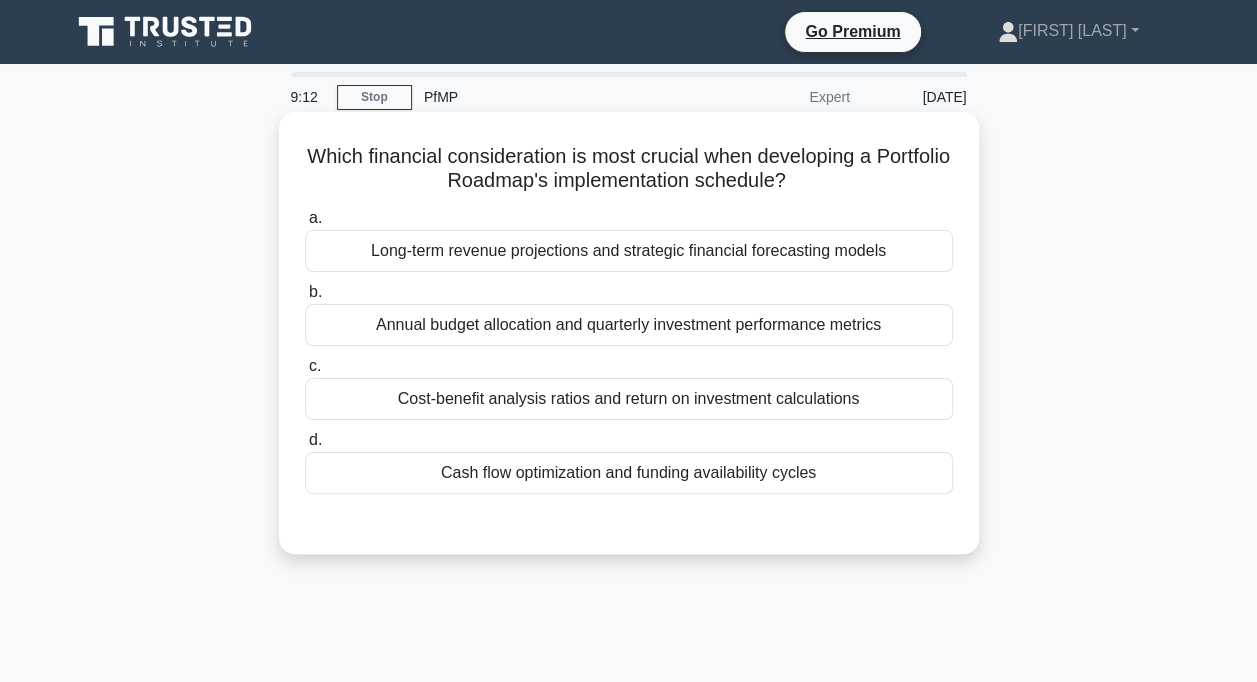 click on "Cost-benefit analysis ratios and return on investment calculations" at bounding box center [629, 399] 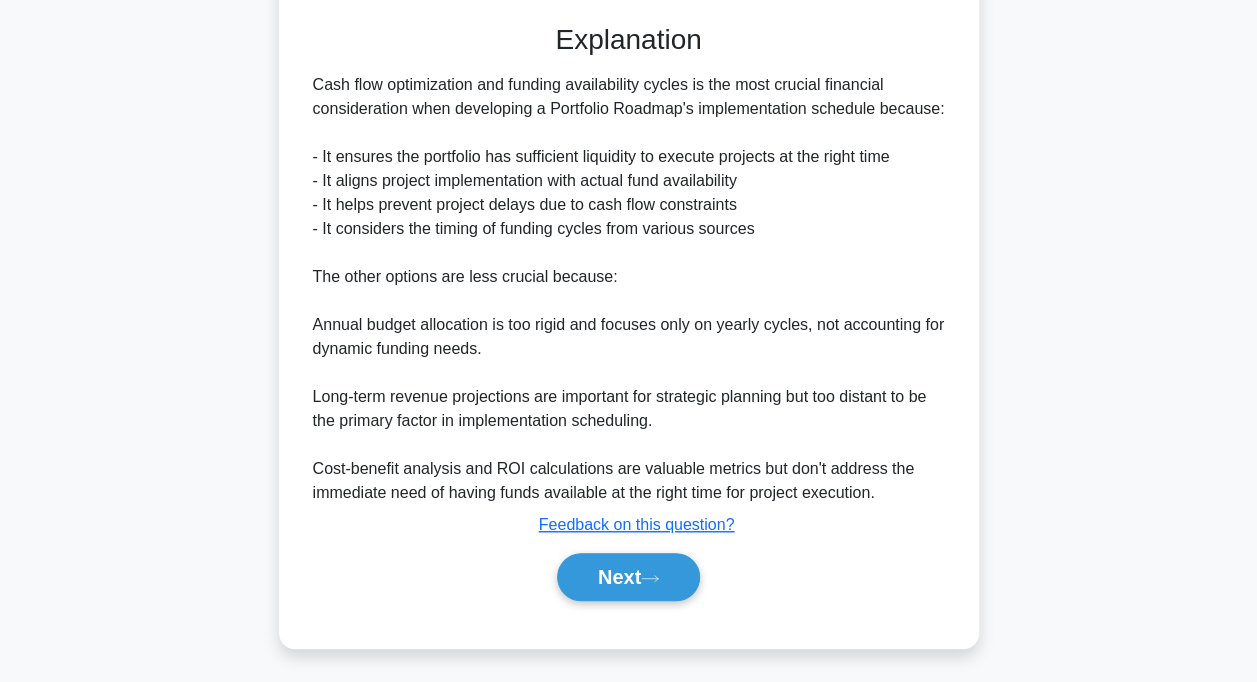 scroll, scrollTop: 503, scrollLeft: 0, axis: vertical 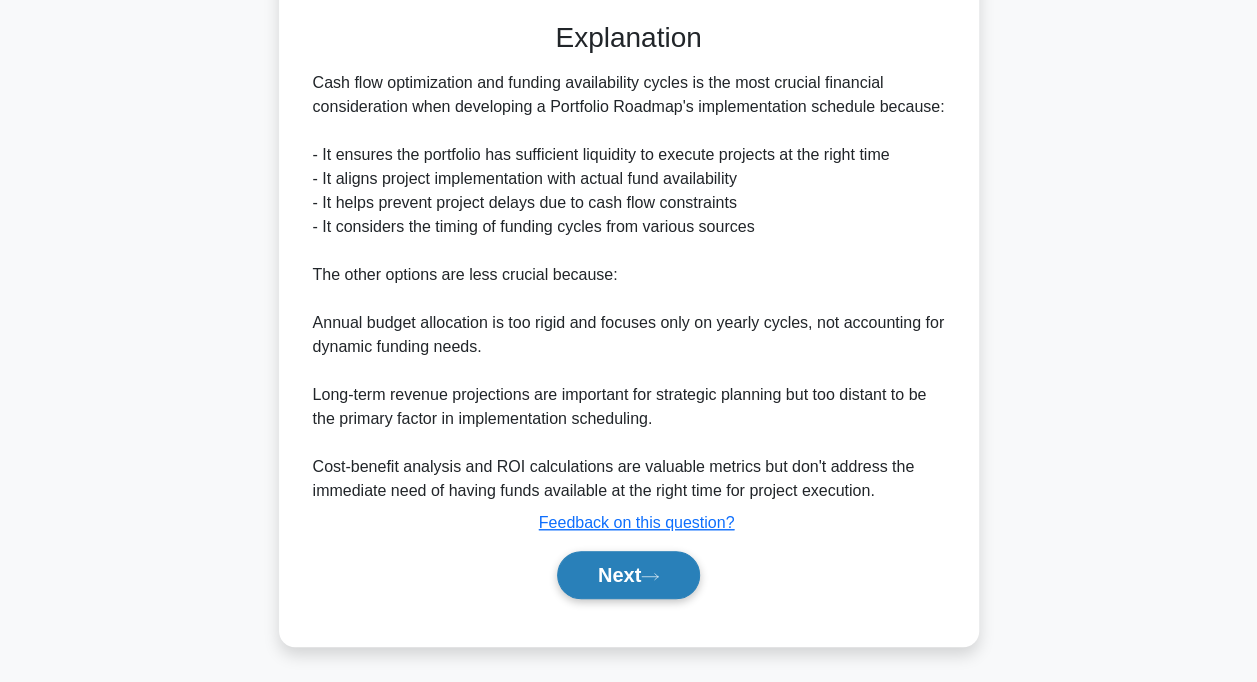click on "Next" at bounding box center [628, 575] 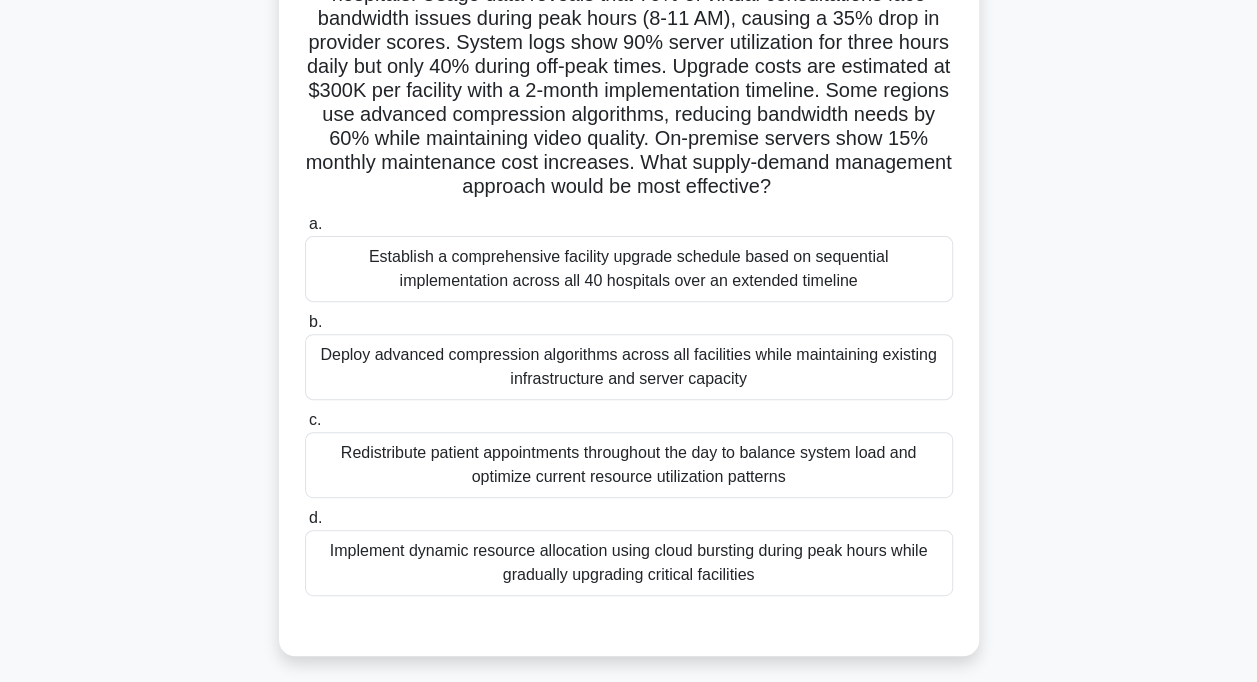 scroll, scrollTop: 300, scrollLeft: 0, axis: vertical 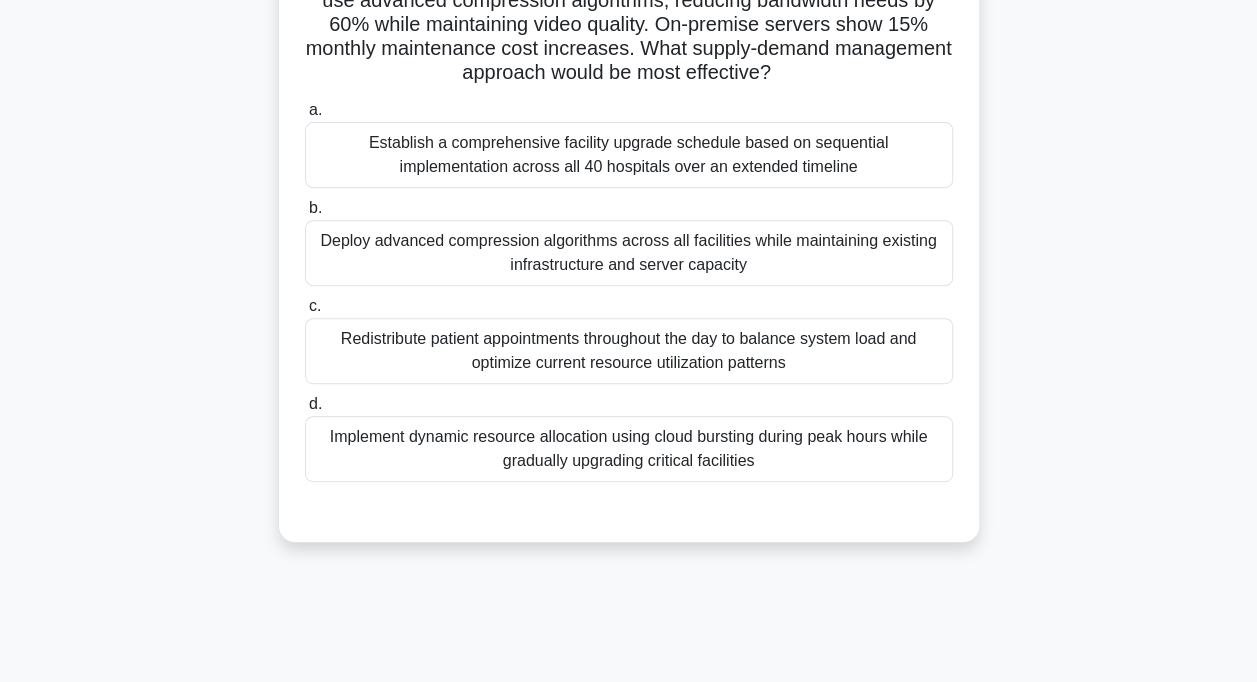 click on "Implement dynamic resource allocation using cloud bursting during peak hours while gradually upgrading critical facilities" at bounding box center (629, 449) 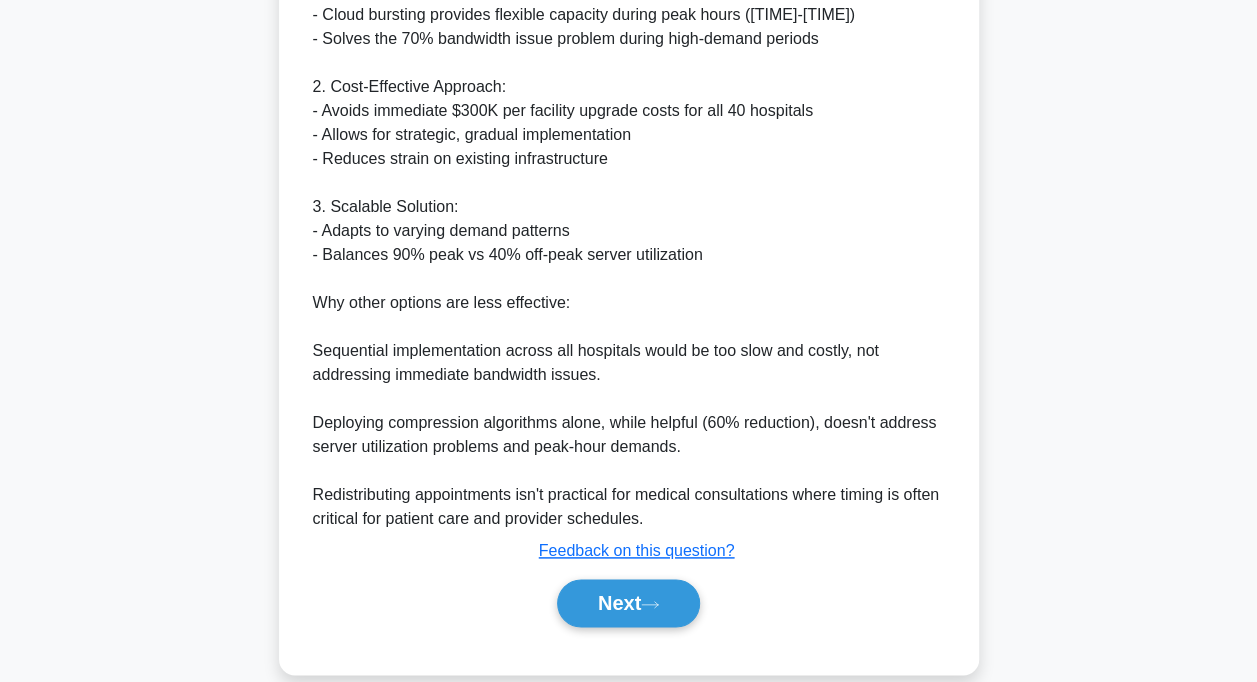 scroll, scrollTop: 980, scrollLeft: 0, axis: vertical 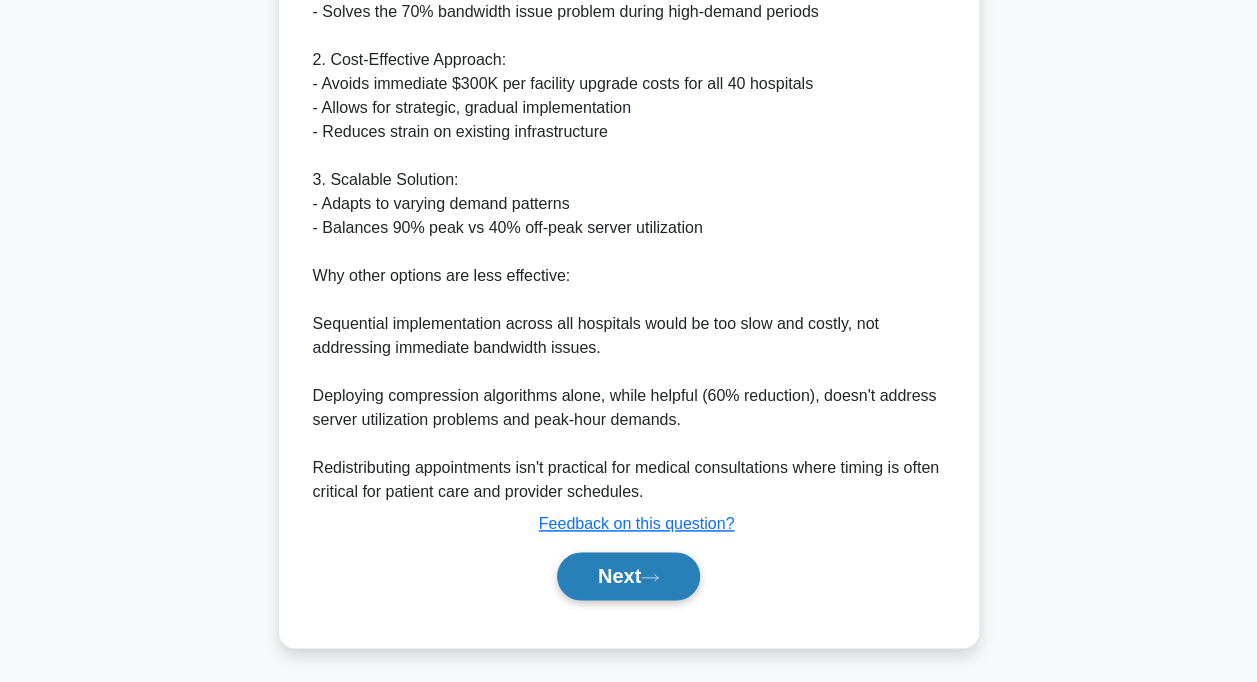 click on "Next" at bounding box center (628, 576) 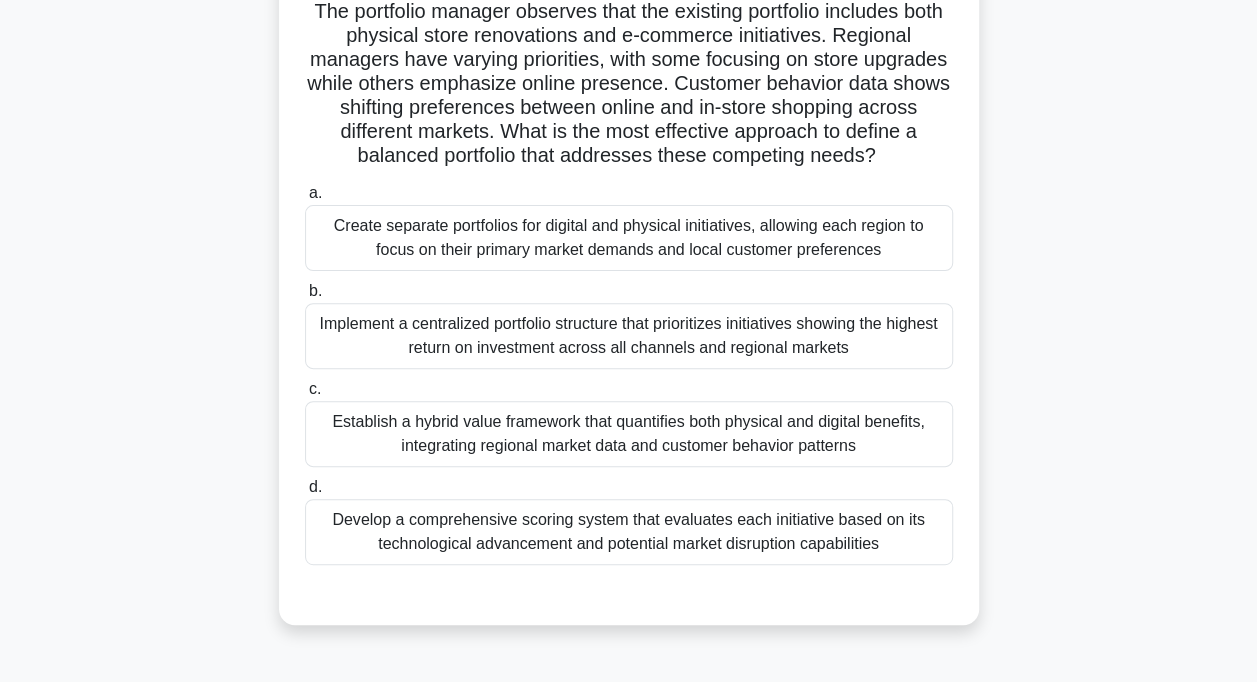 scroll, scrollTop: 200, scrollLeft: 0, axis: vertical 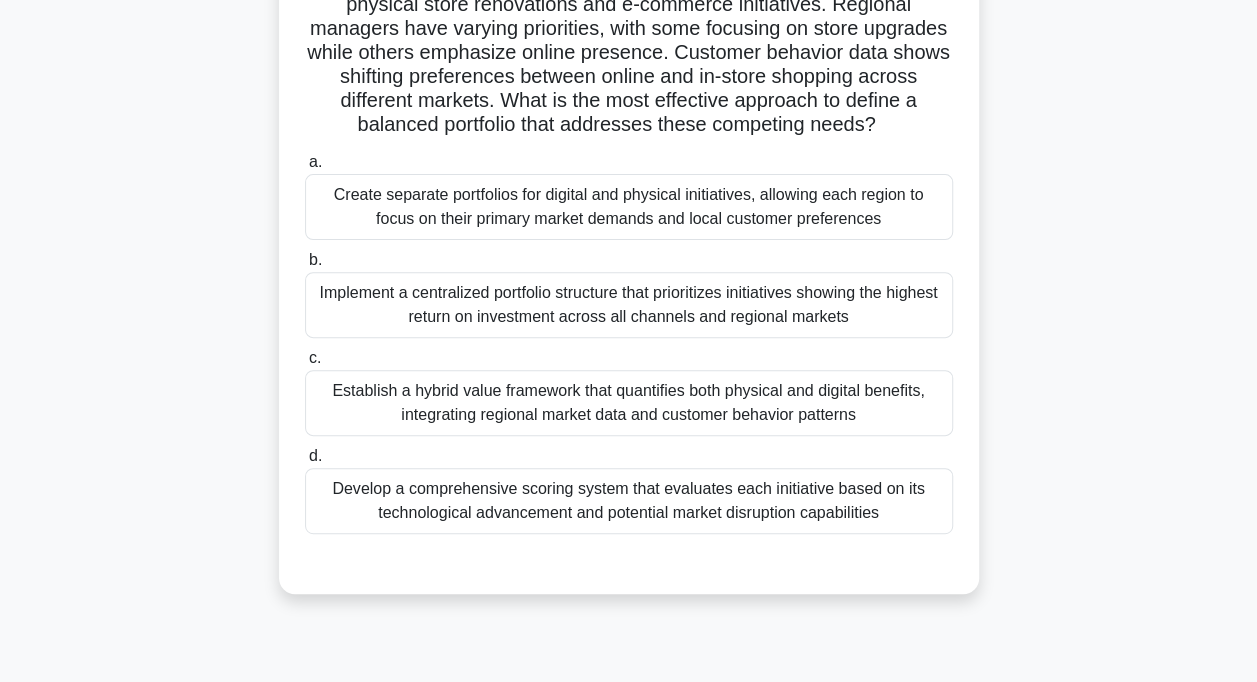 click on "Establish a hybrid value framework that quantifies both physical and digital benefits, integrating regional market data and customer behavior patterns" at bounding box center (629, 403) 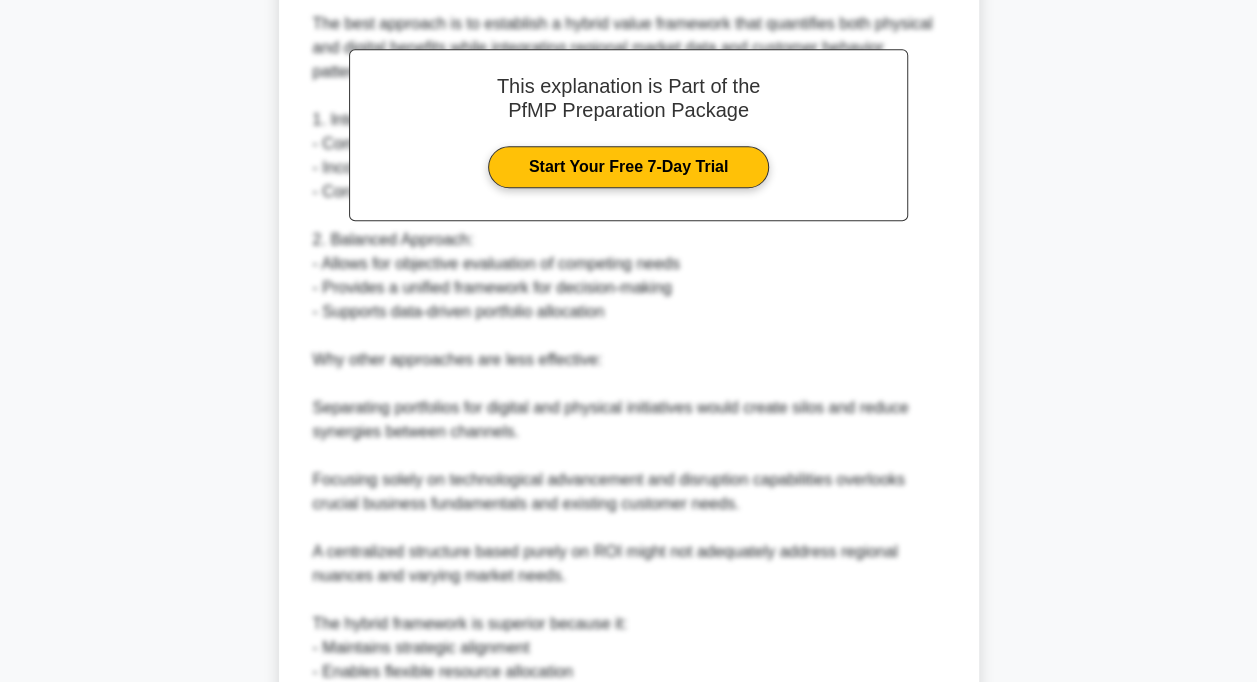 scroll, scrollTop: 1052, scrollLeft: 0, axis: vertical 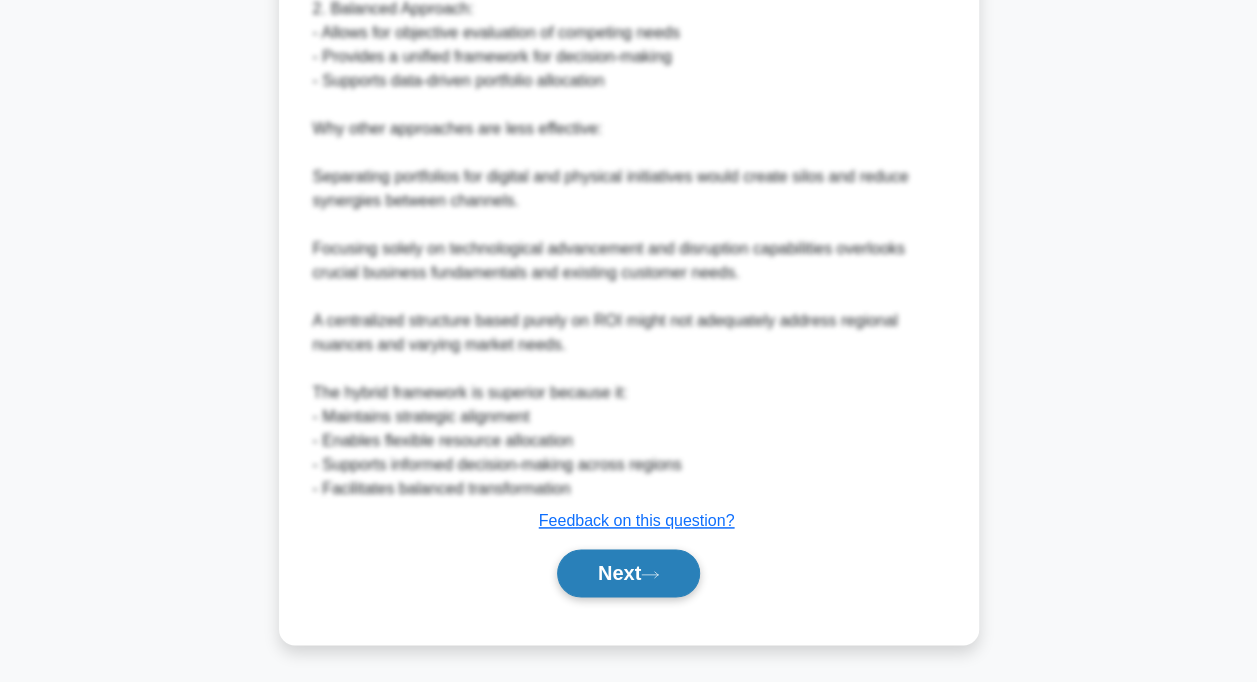 click on "Next" at bounding box center [628, 573] 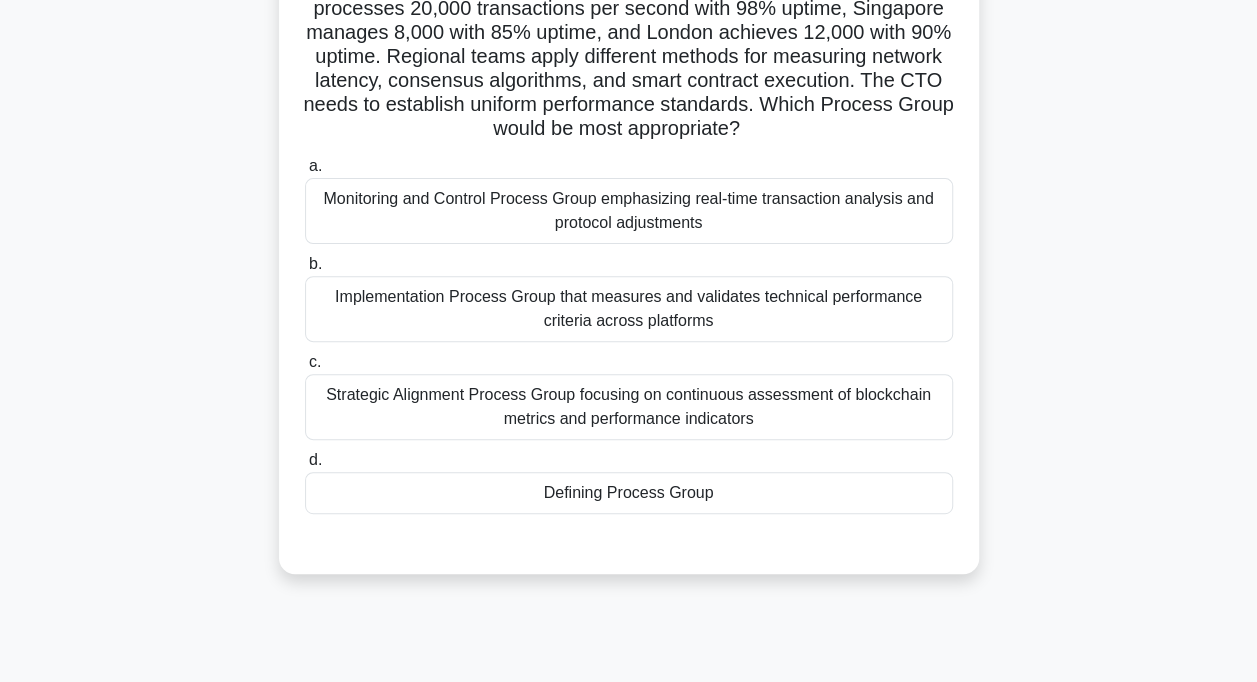 scroll, scrollTop: 200, scrollLeft: 0, axis: vertical 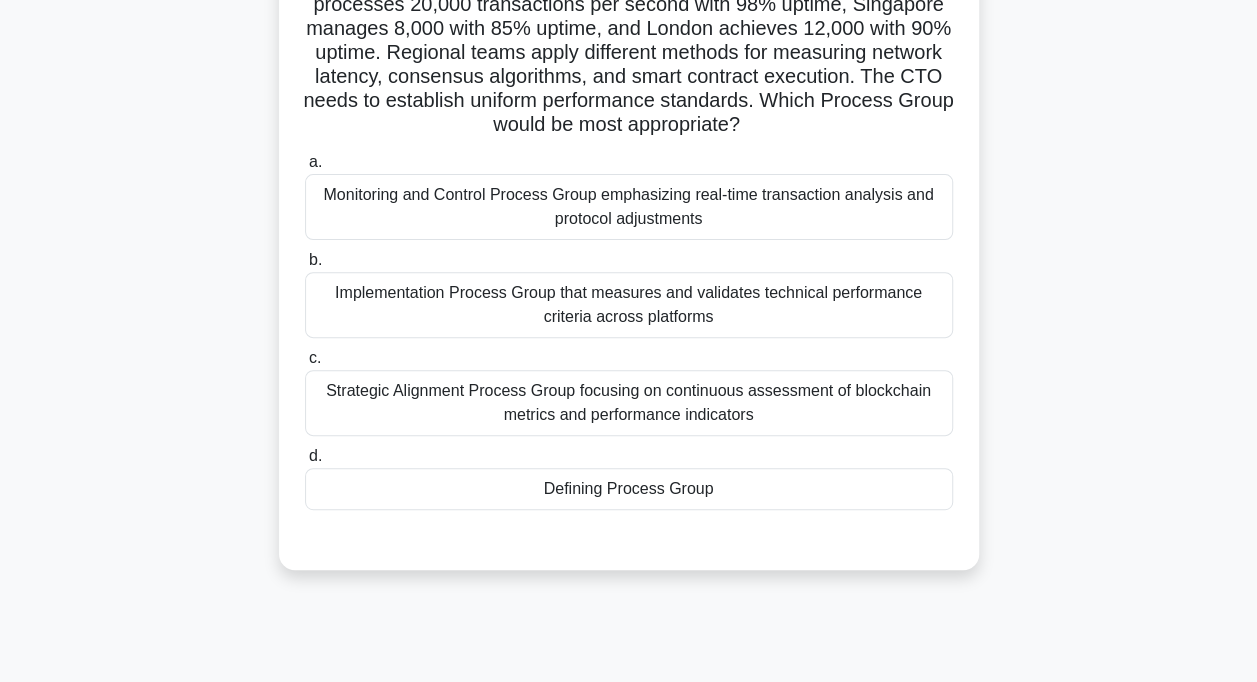 click on "Defining Process Group" at bounding box center [629, 489] 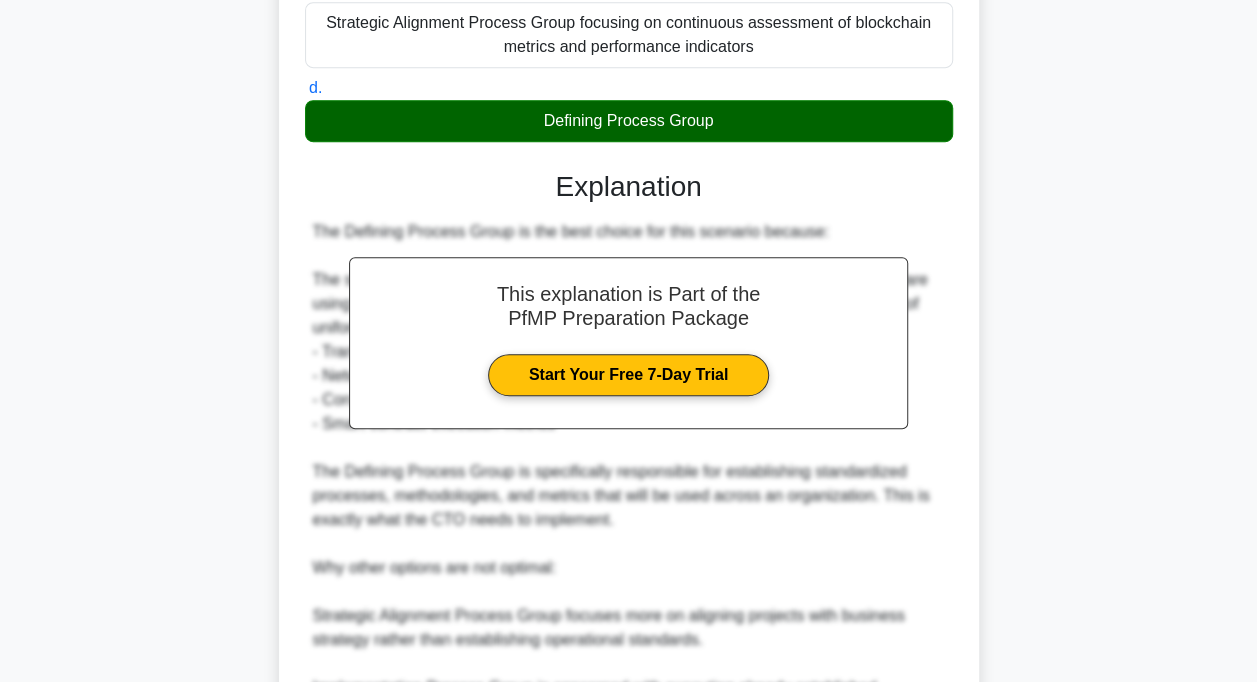 scroll, scrollTop: 956, scrollLeft: 0, axis: vertical 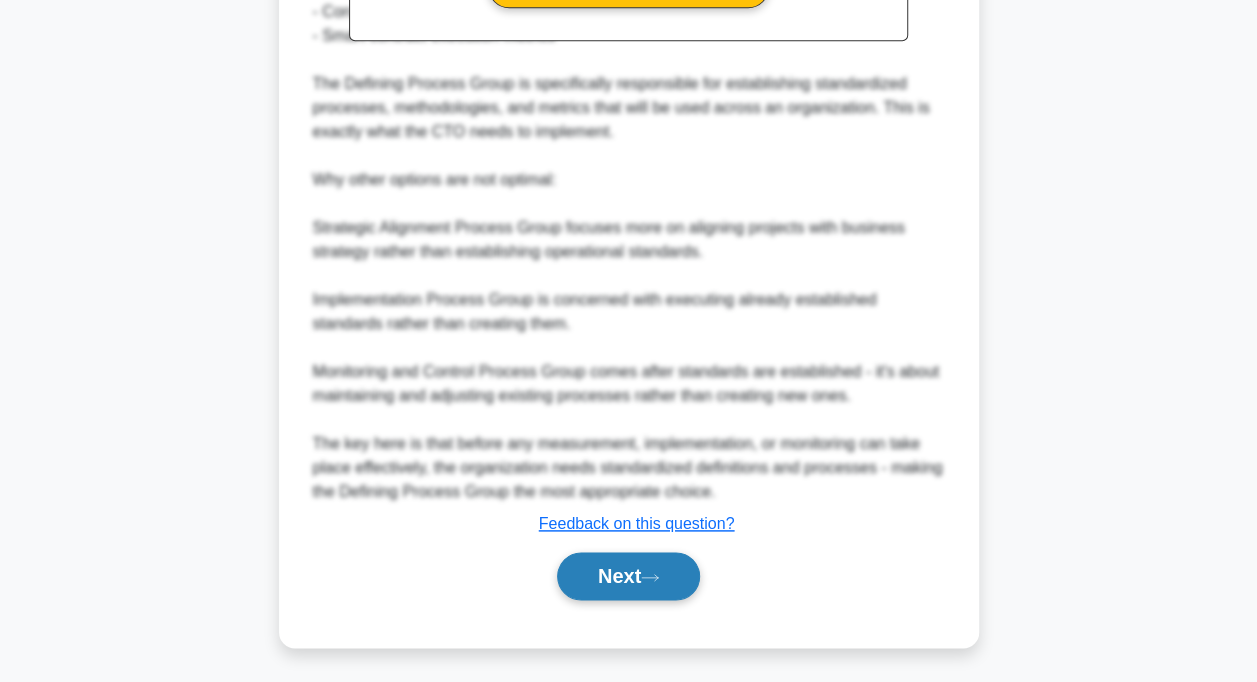 click on "Next" at bounding box center [628, 576] 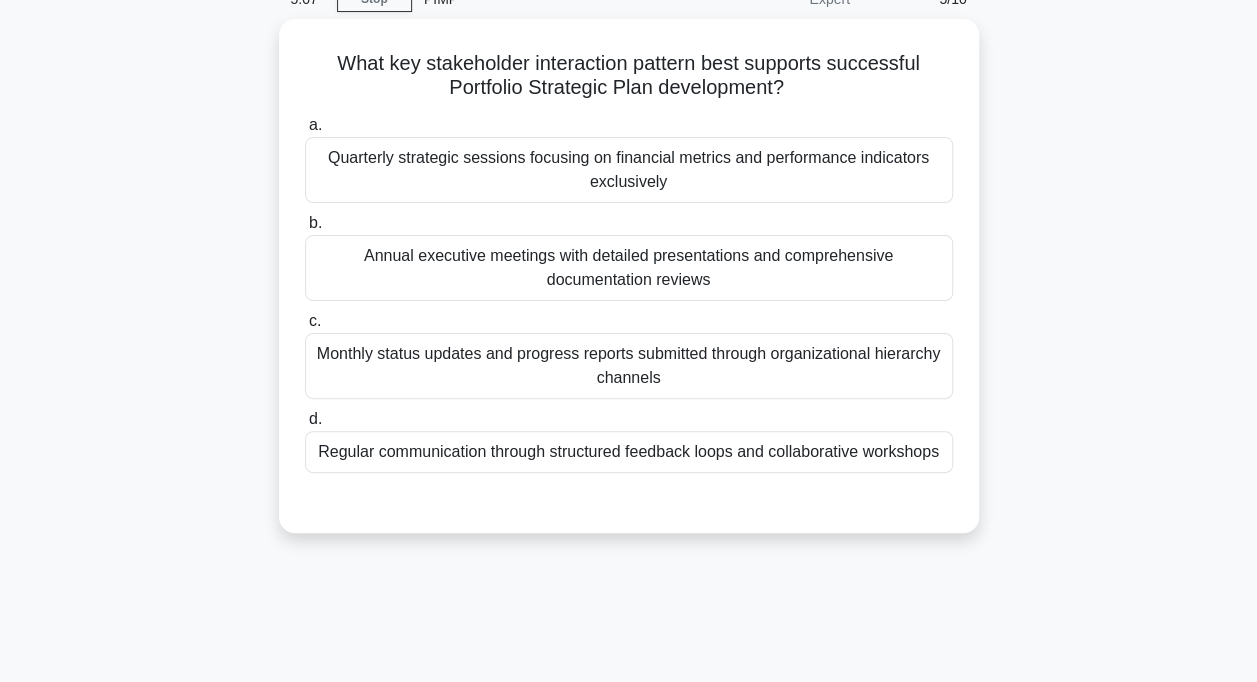 scroll, scrollTop: 0, scrollLeft: 0, axis: both 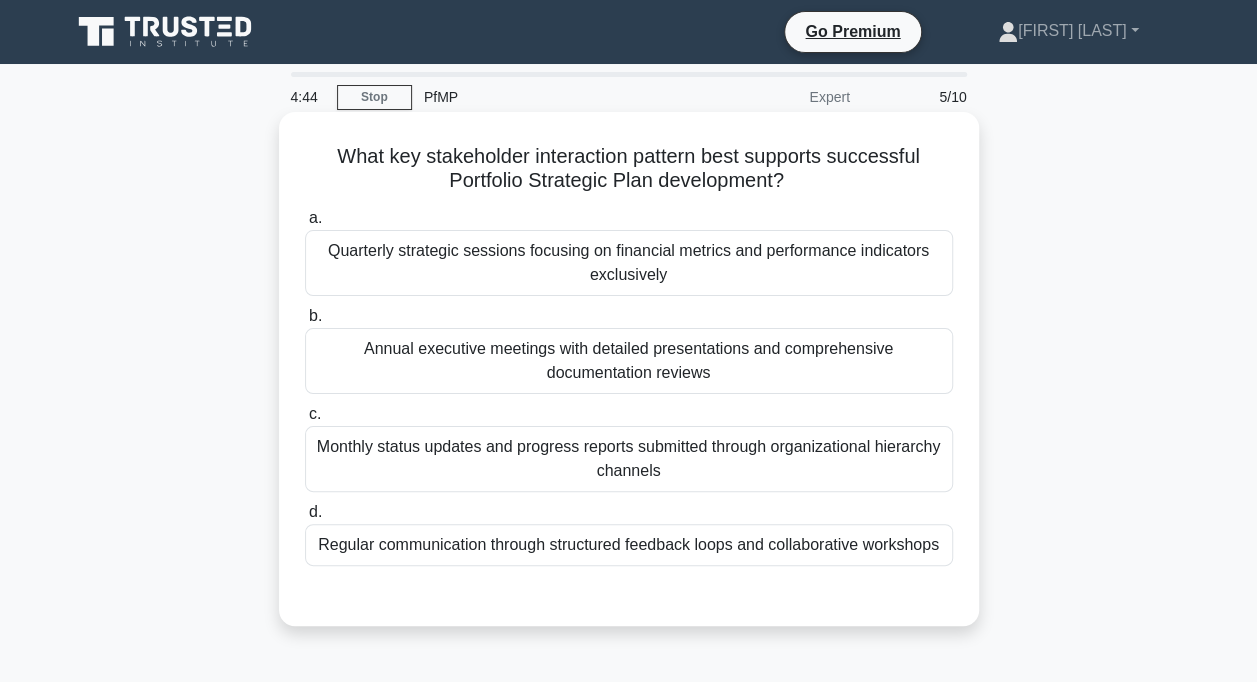 click on "Regular communication through structured feedback loops and collaborative workshops" at bounding box center (629, 545) 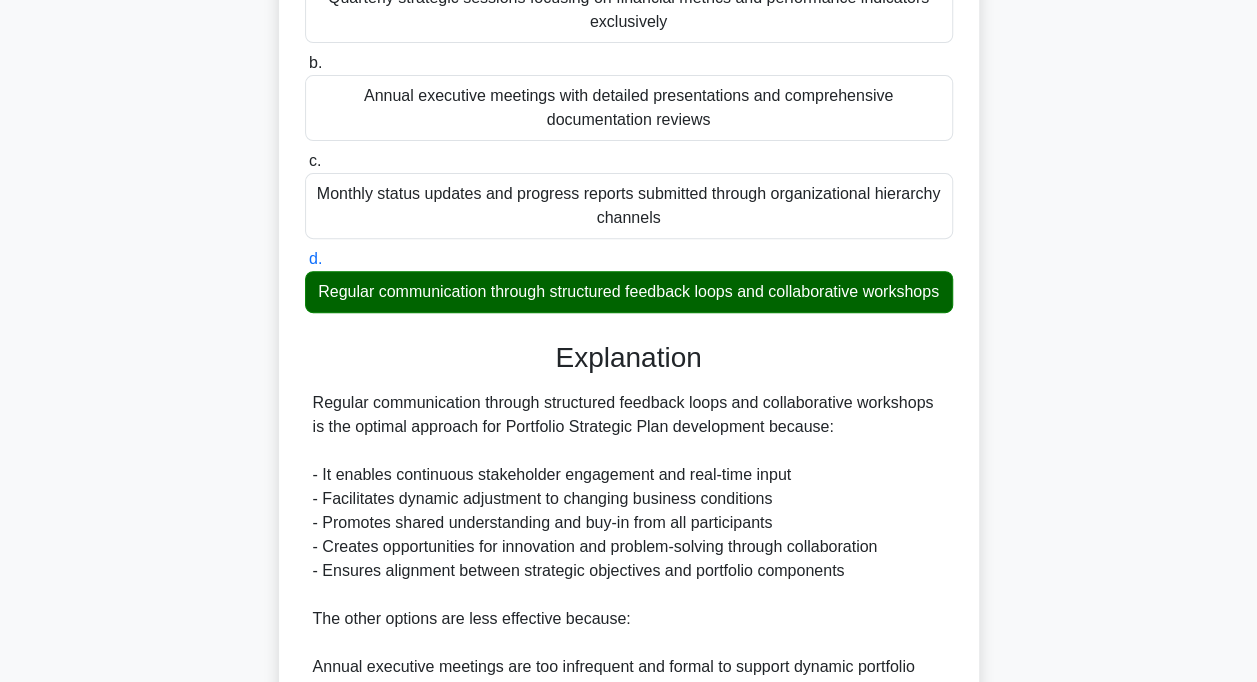 scroll, scrollTop: 600, scrollLeft: 0, axis: vertical 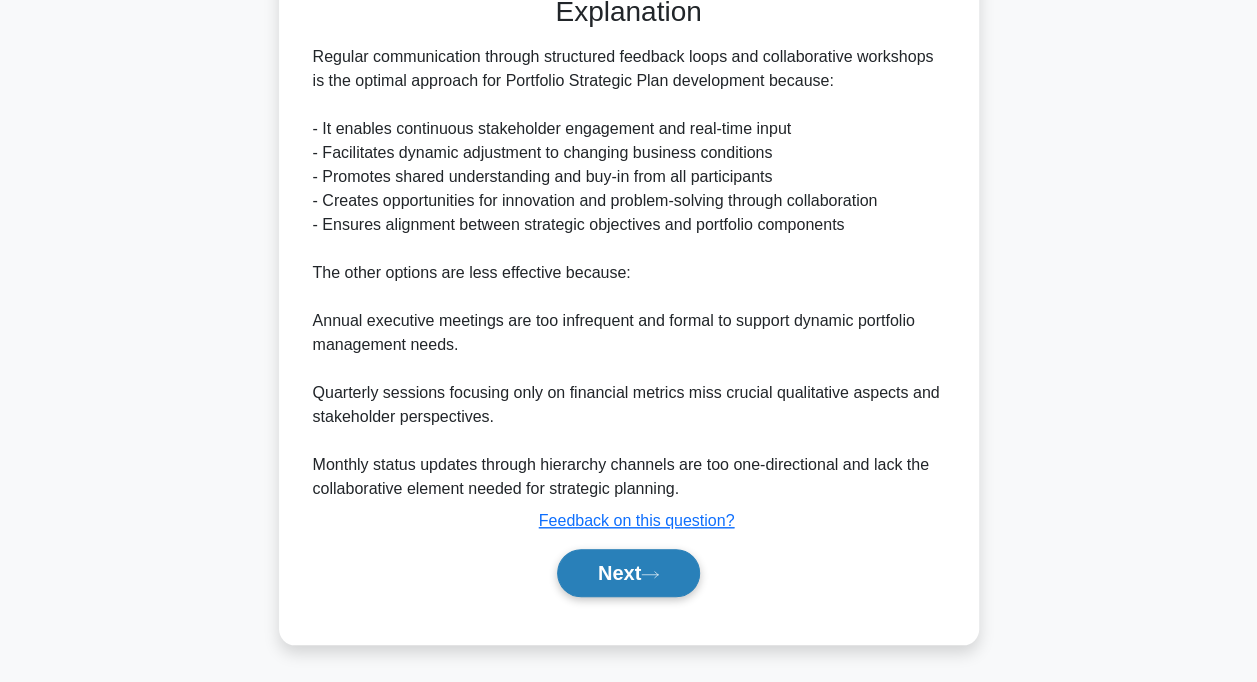 click on "Next" at bounding box center [628, 573] 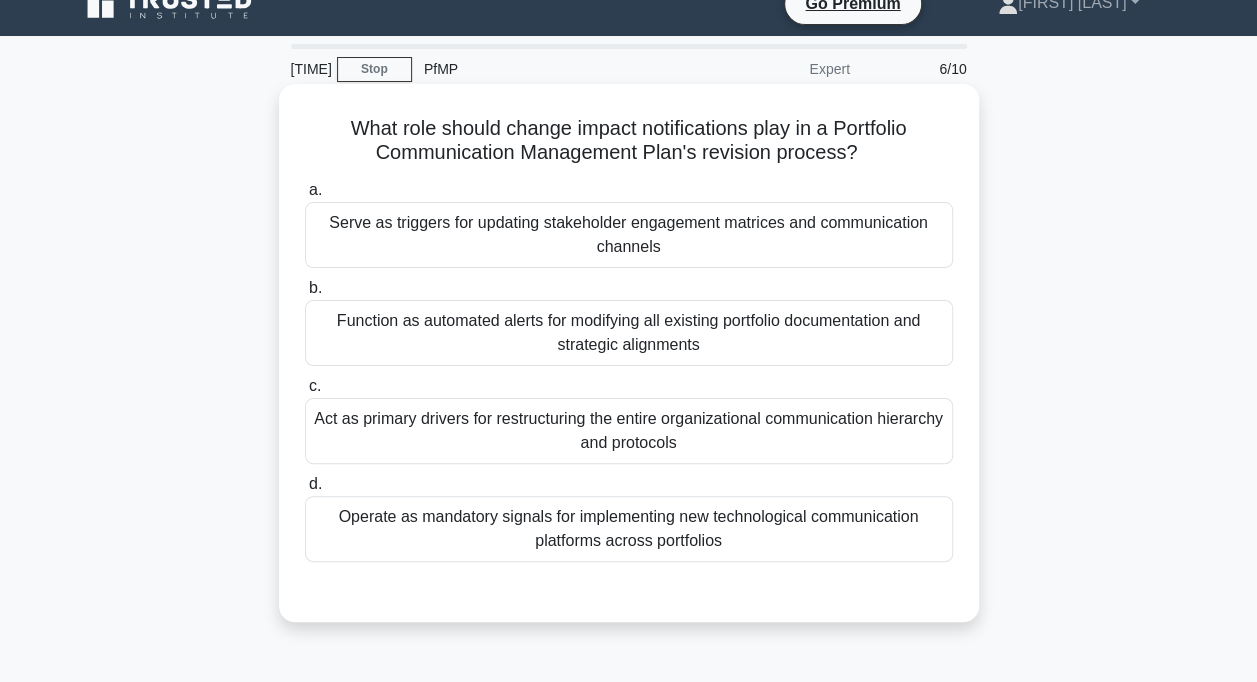 scroll, scrollTop: 0, scrollLeft: 0, axis: both 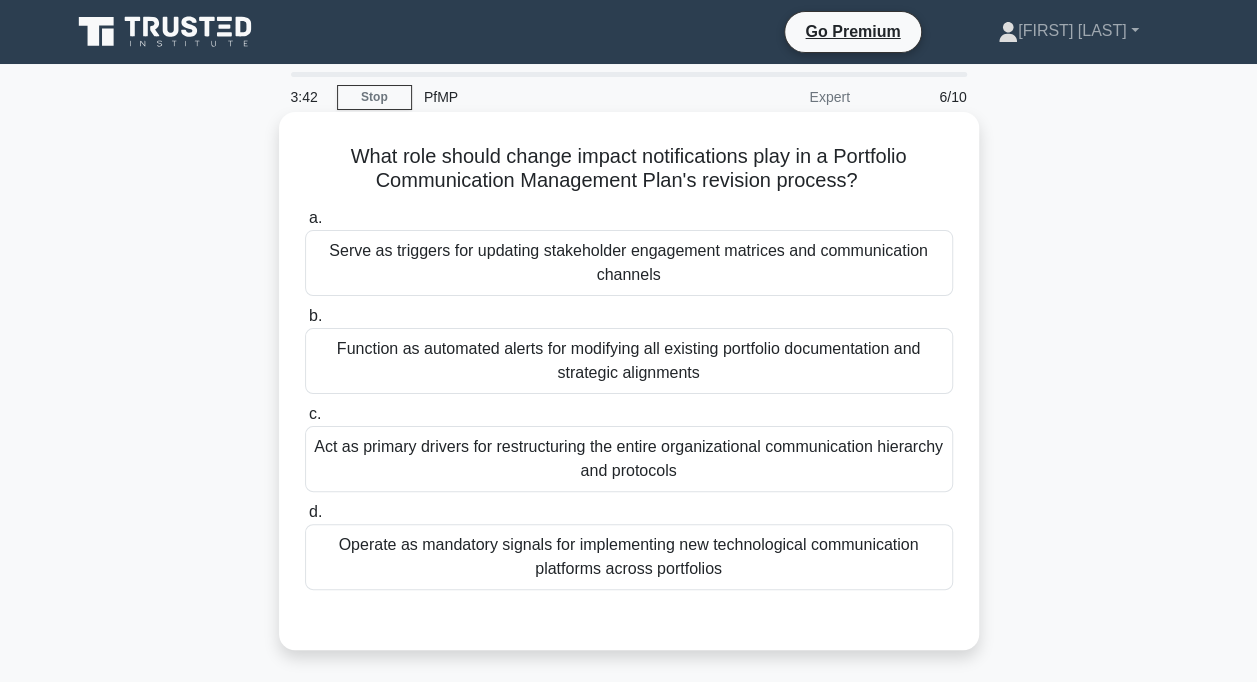 click on "Serve as triggers for updating stakeholder engagement matrices and communication channels" at bounding box center (629, 263) 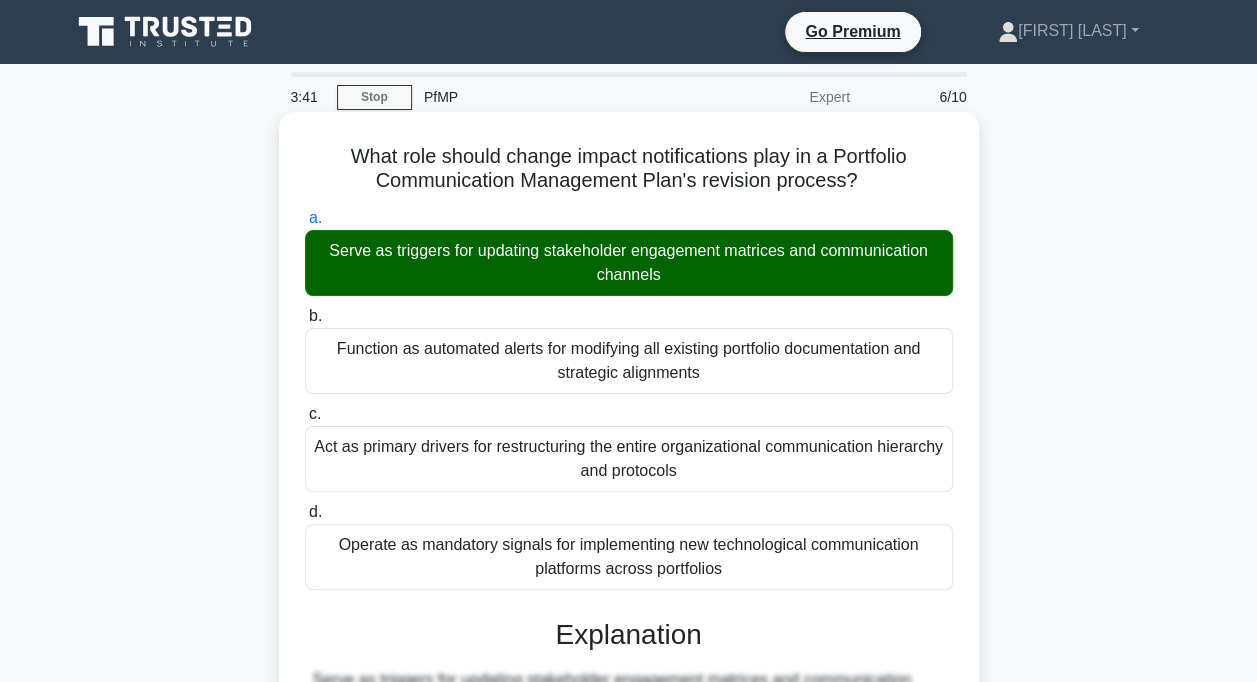 scroll, scrollTop: 668, scrollLeft: 0, axis: vertical 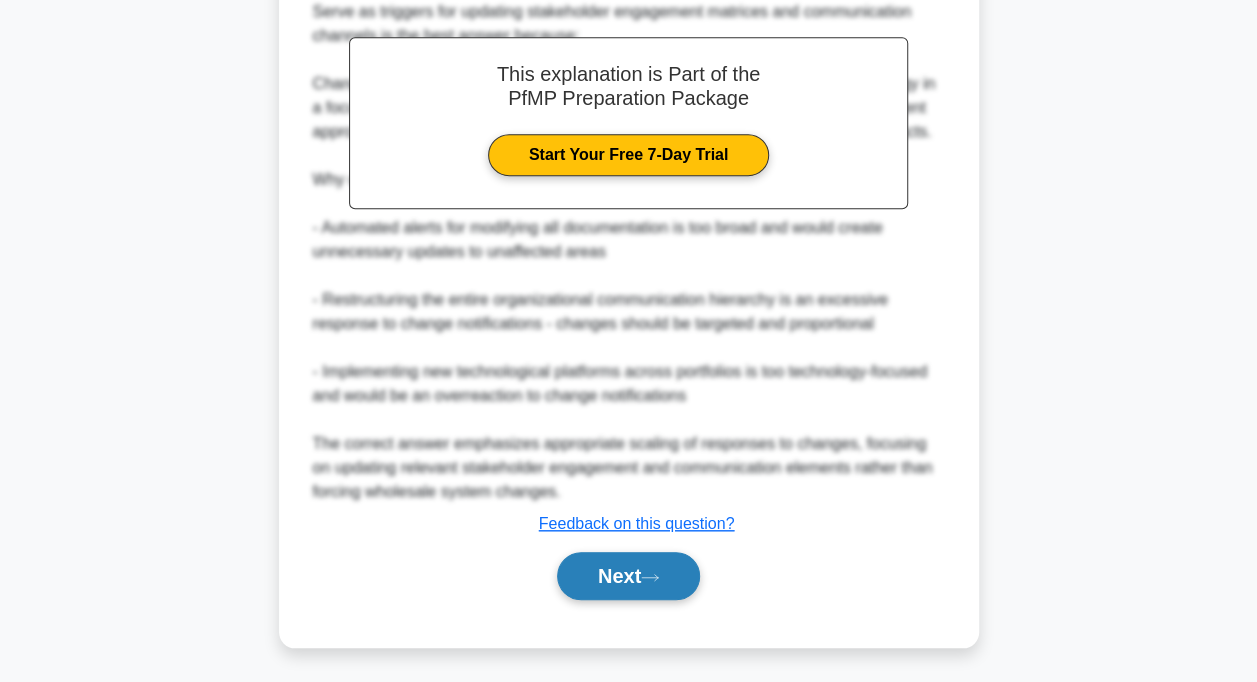 click on "Next" at bounding box center (628, 576) 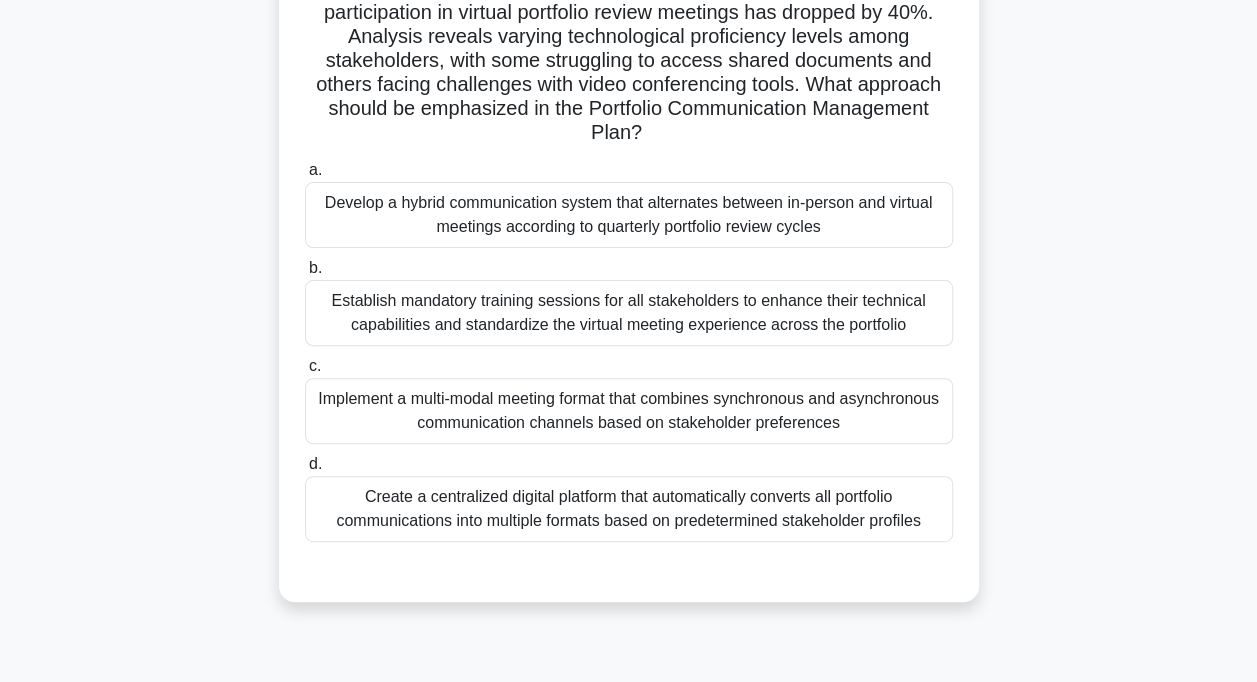 scroll, scrollTop: 200, scrollLeft: 0, axis: vertical 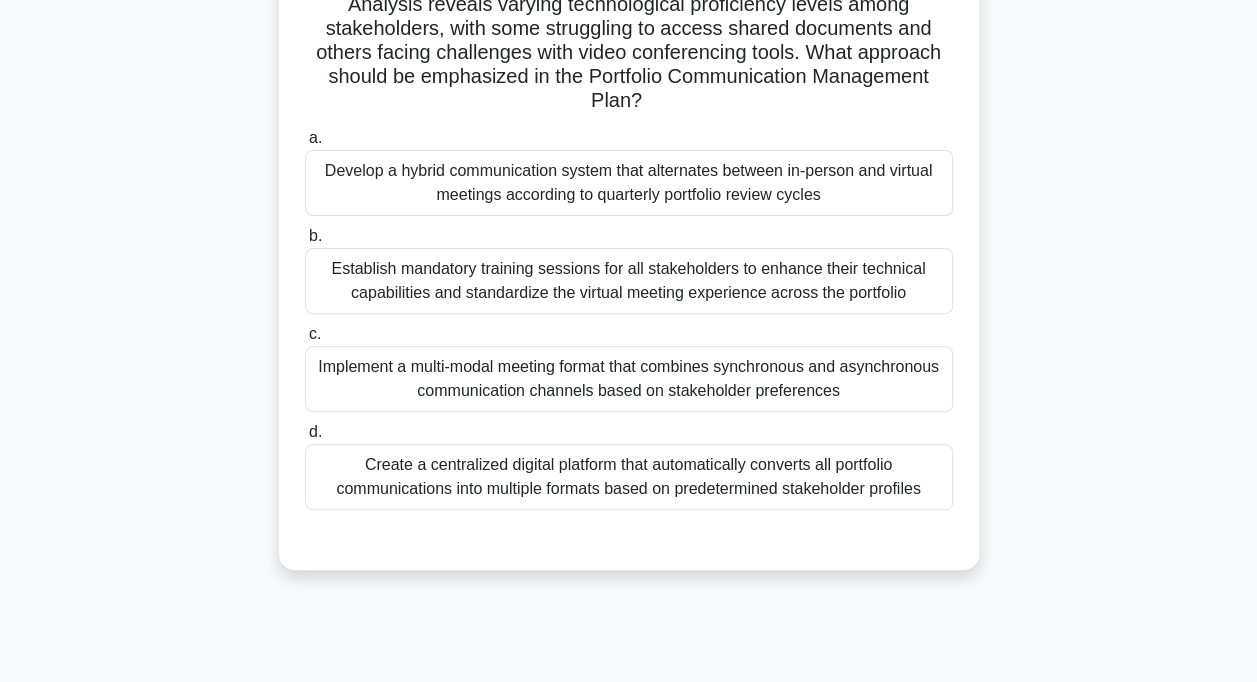 click on "Create a centralized digital platform that automatically converts all portfolio communications into multiple formats based on predetermined stakeholder profiles" at bounding box center [629, 477] 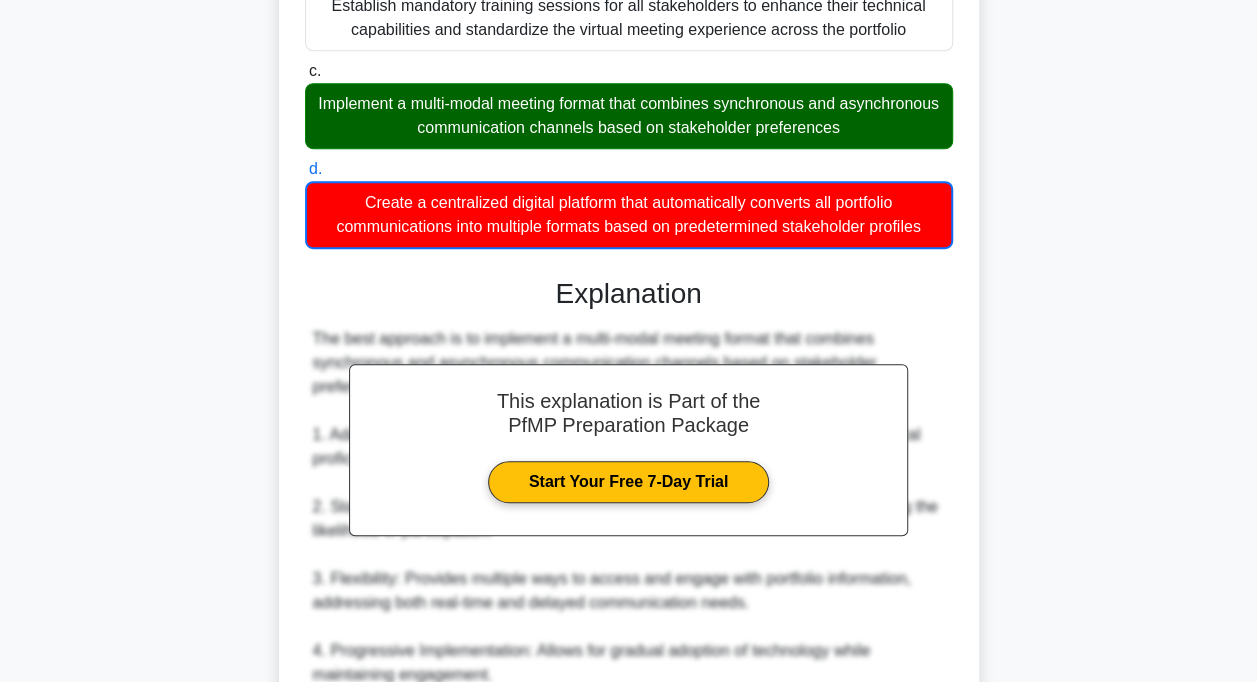 scroll, scrollTop: 800, scrollLeft: 0, axis: vertical 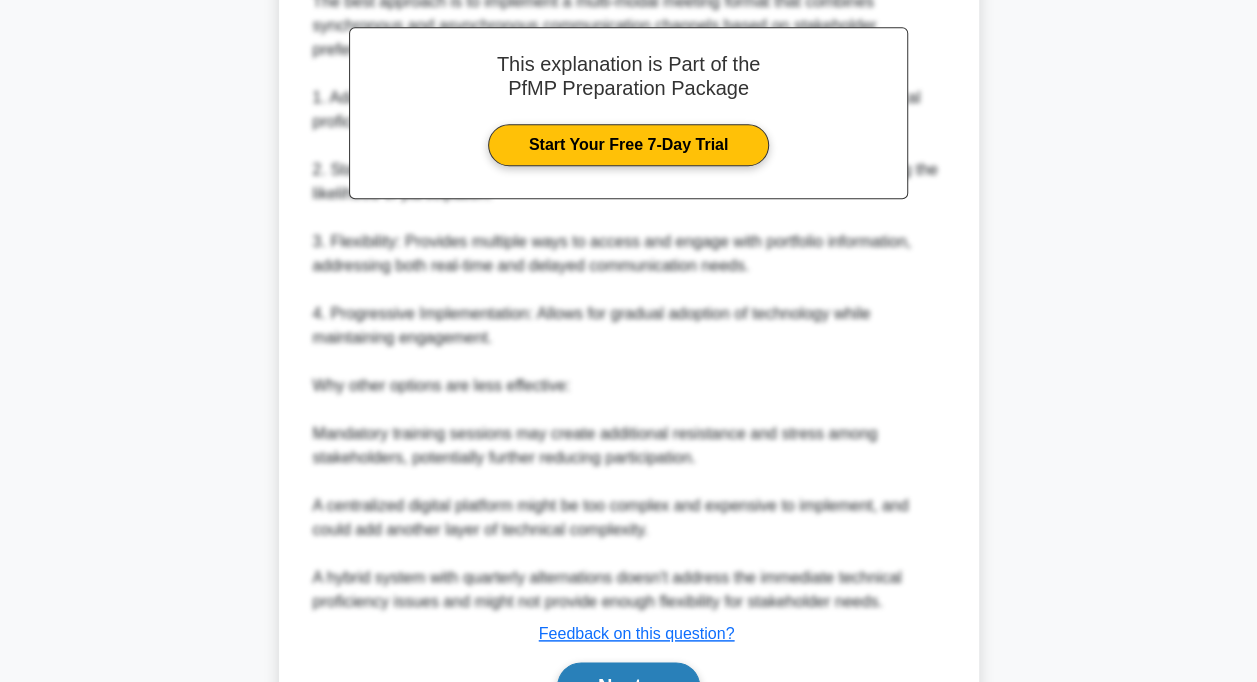 click on "Next" at bounding box center (628, 686) 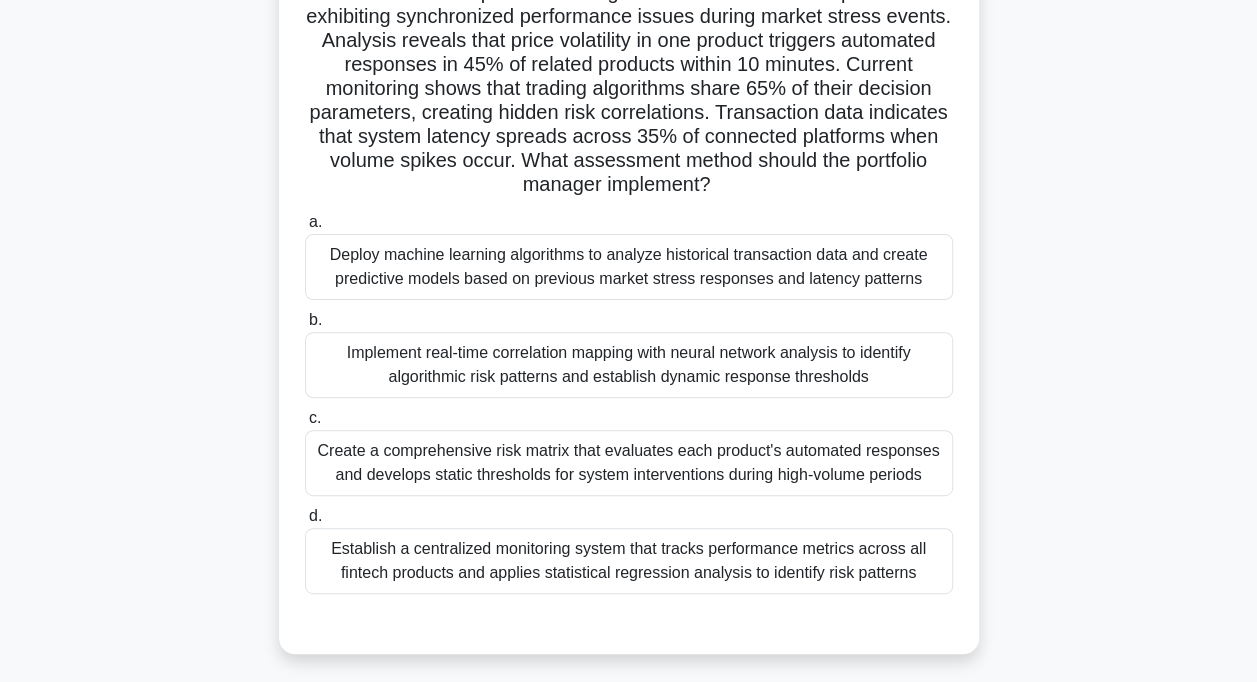 scroll, scrollTop: 200, scrollLeft: 0, axis: vertical 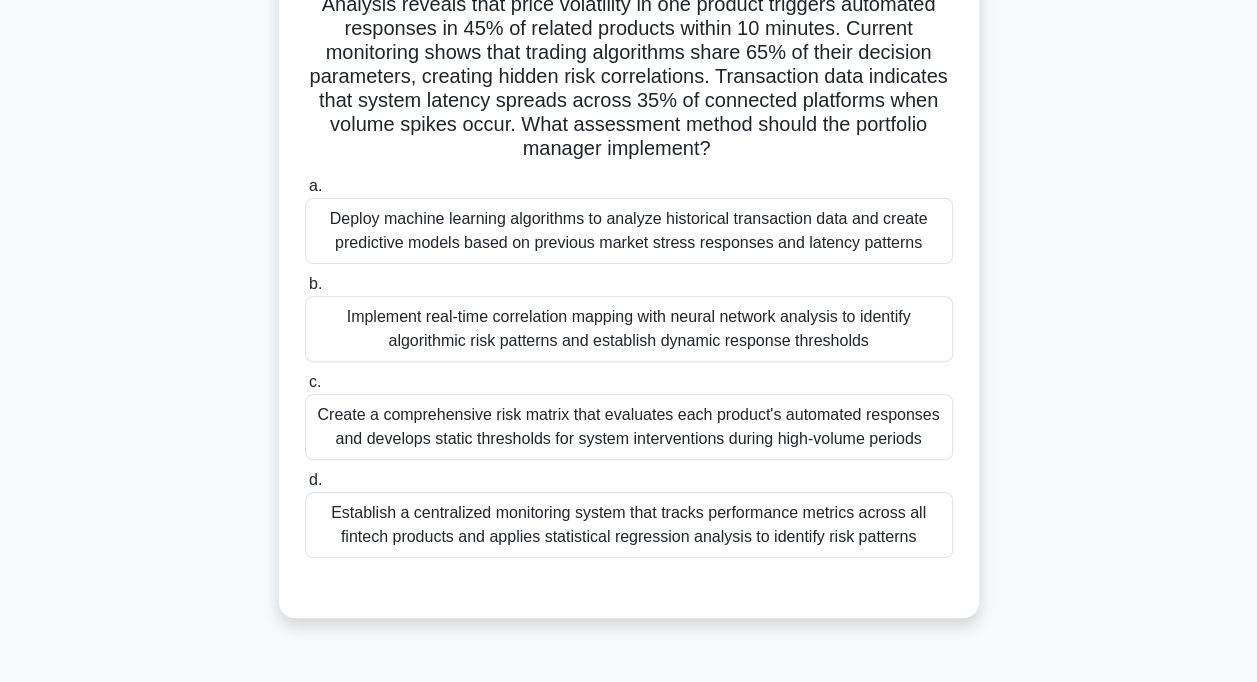 click on "Implement real-time correlation mapping with neural network analysis to identify algorithmic risk patterns and establish dynamic response thresholds" at bounding box center [629, 329] 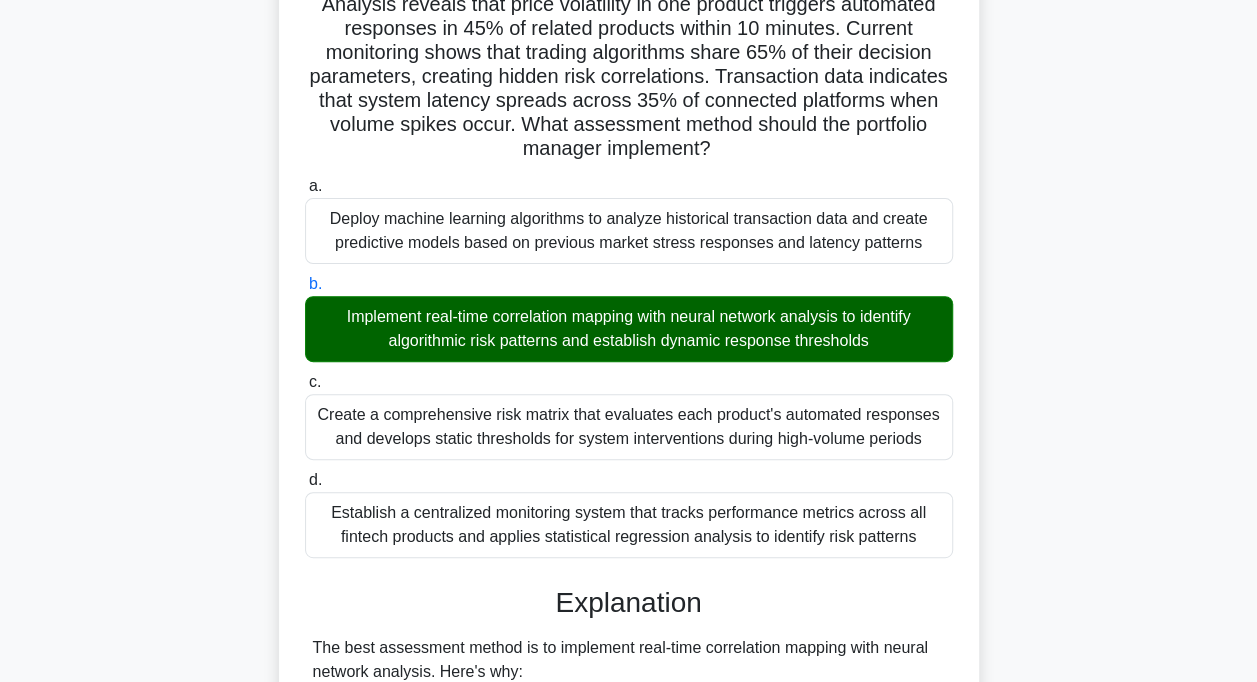 scroll, scrollTop: 884, scrollLeft: 0, axis: vertical 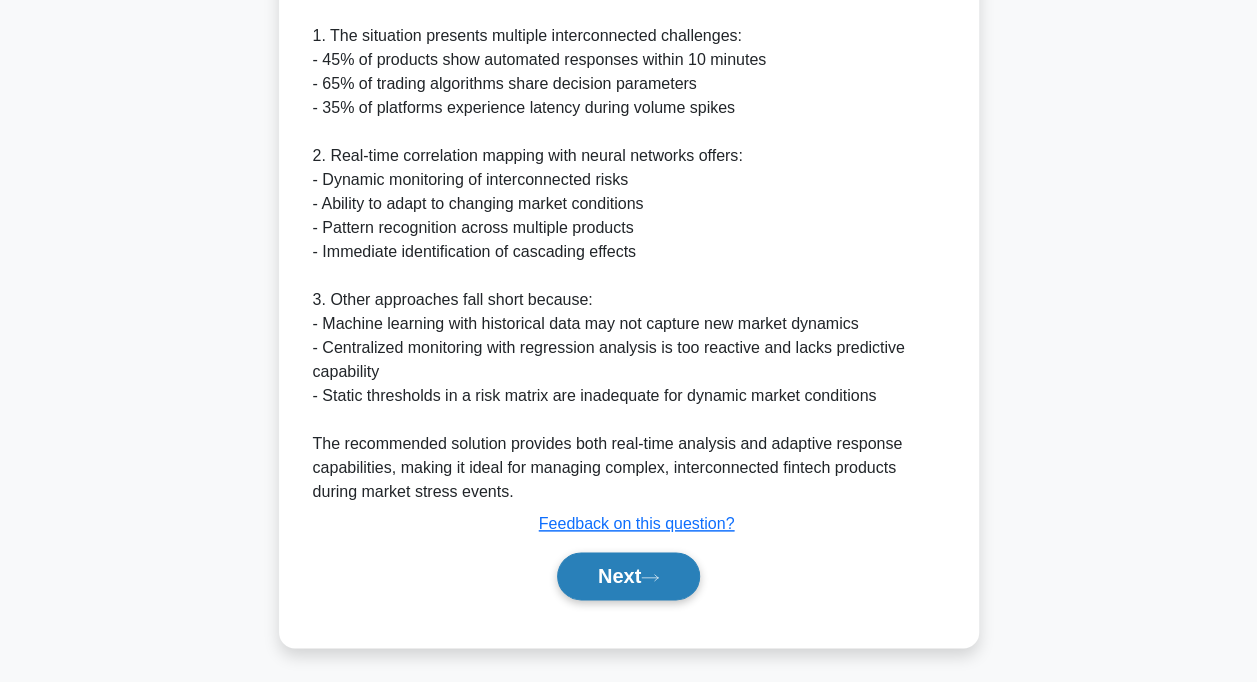 click on "Next" at bounding box center [628, 576] 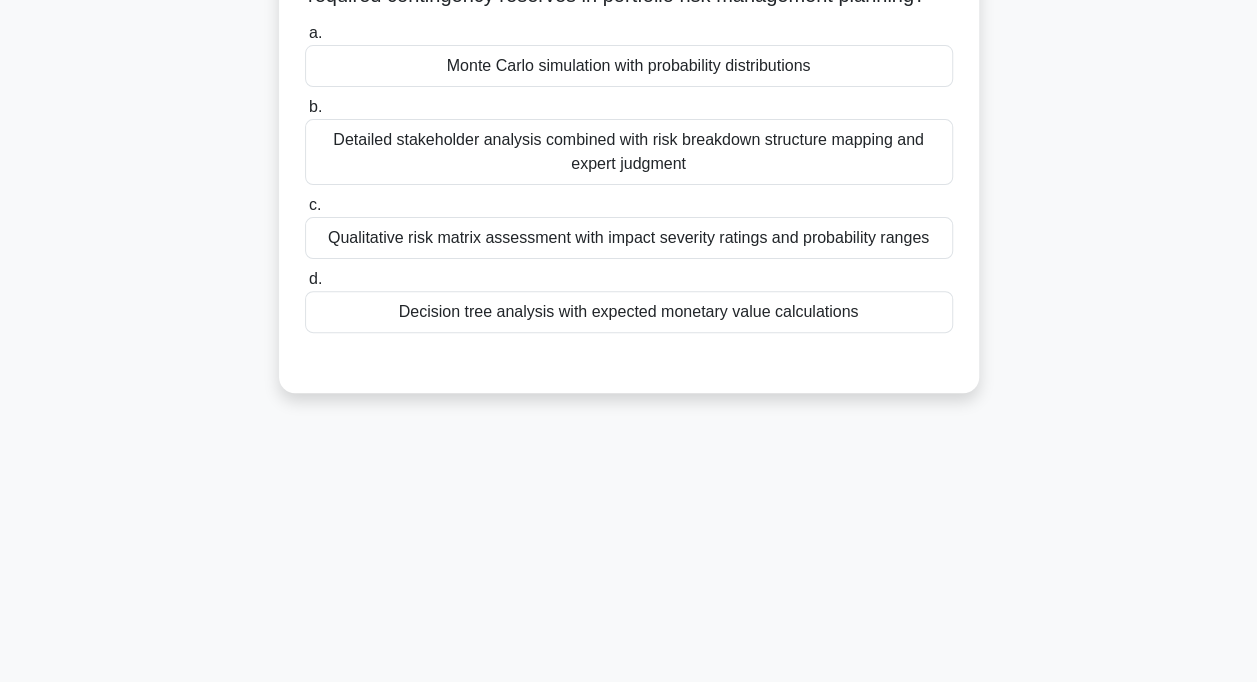 scroll, scrollTop: 0, scrollLeft: 0, axis: both 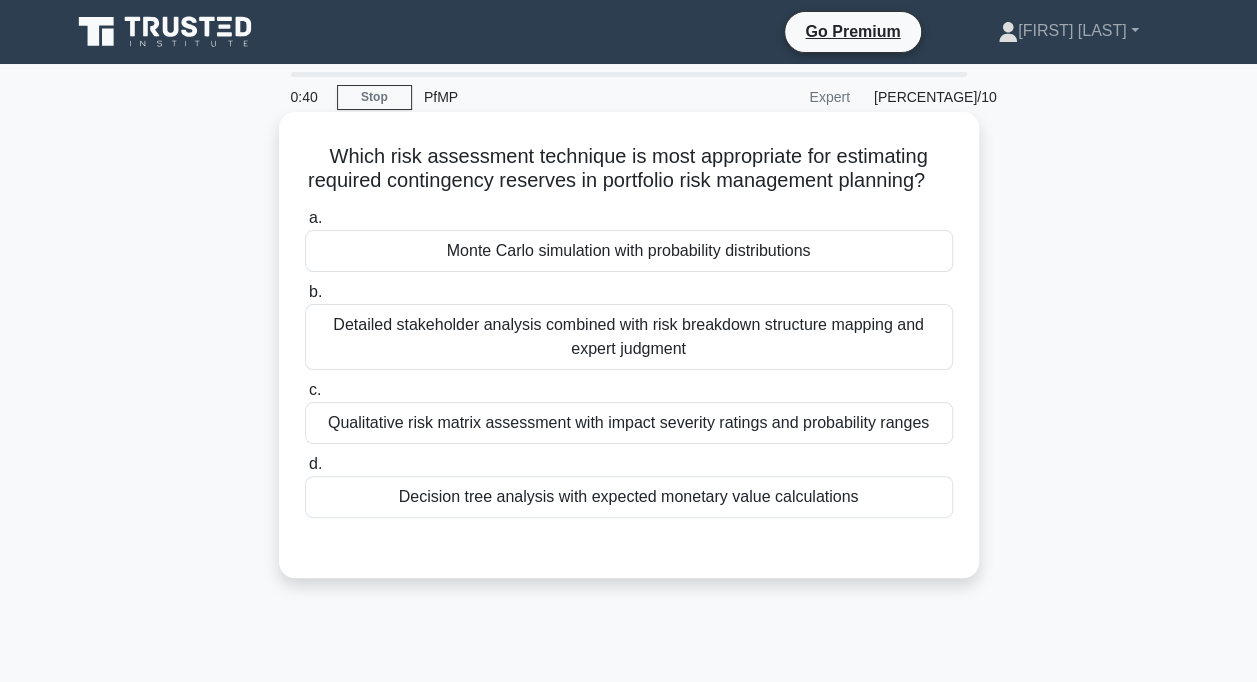 click on "Monte Carlo simulation with probability distributions" at bounding box center [629, 251] 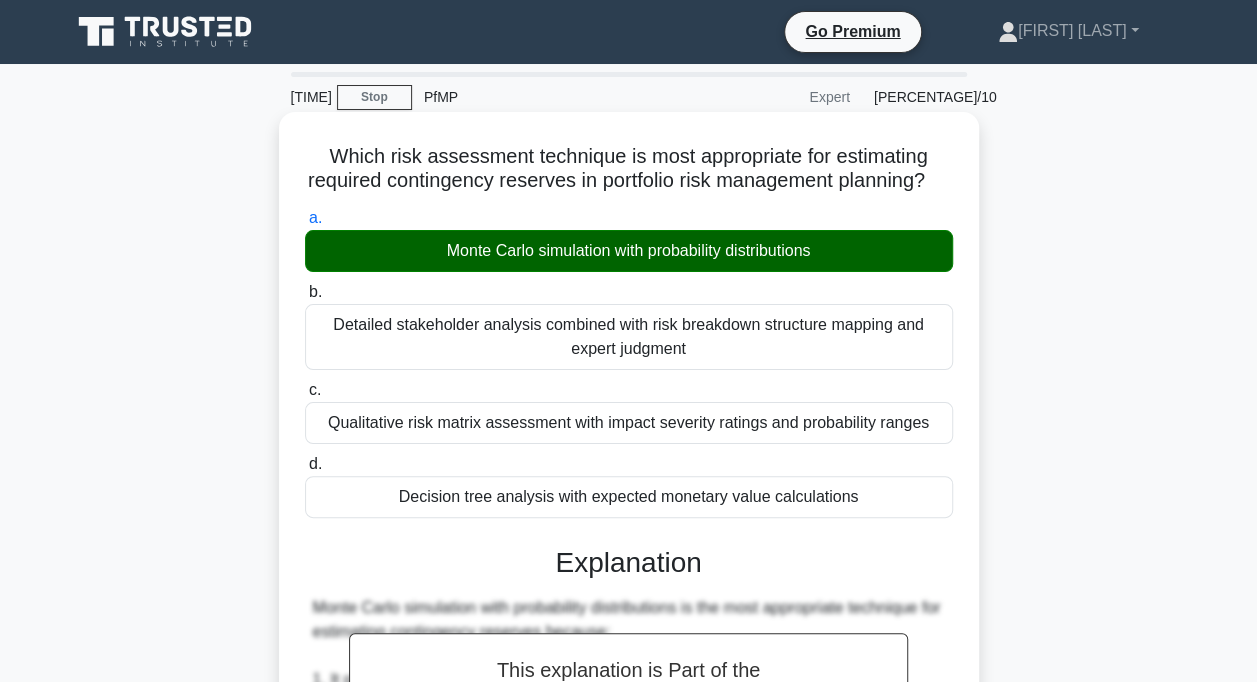scroll, scrollTop: 620, scrollLeft: 0, axis: vertical 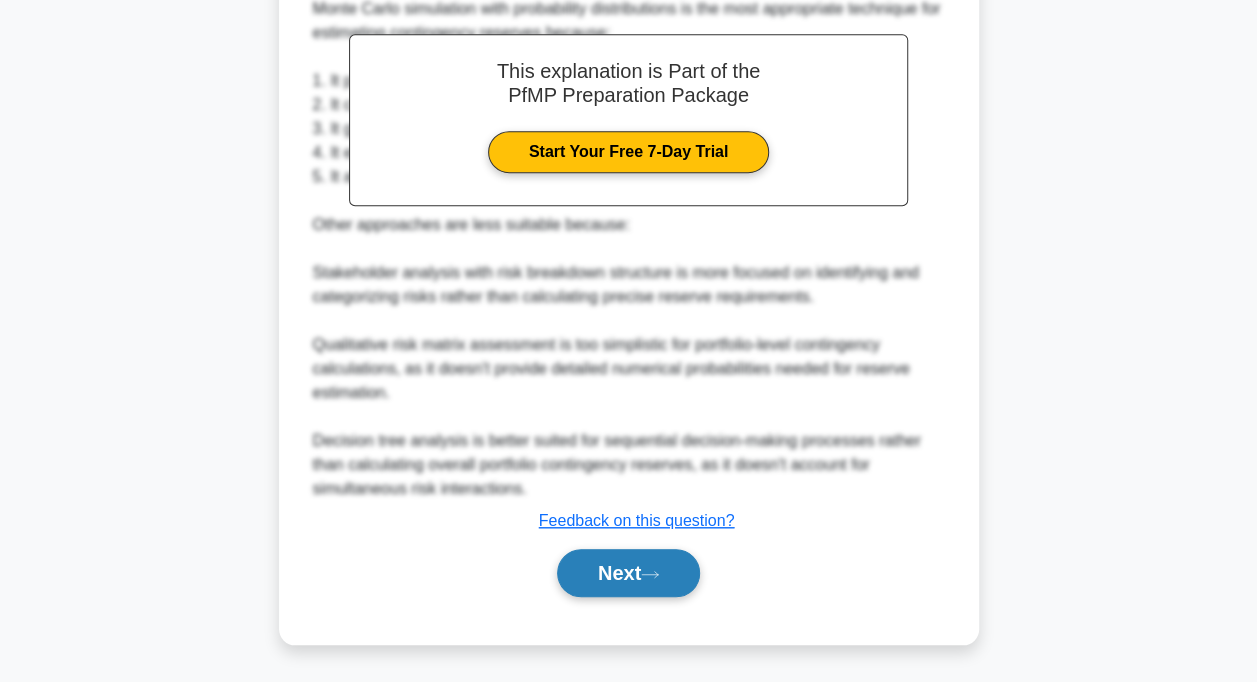 click on "Next" at bounding box center [628, 573] 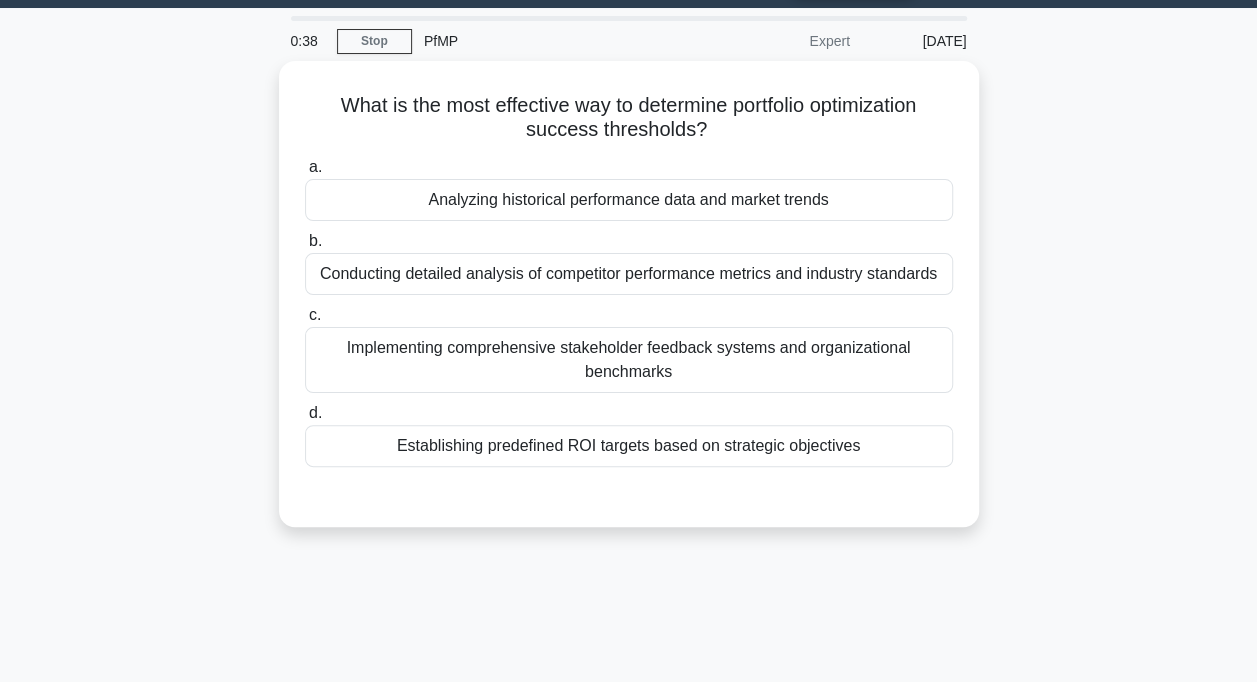 scroll, scrollTop: 0, scrollLeft: 0, axis: both 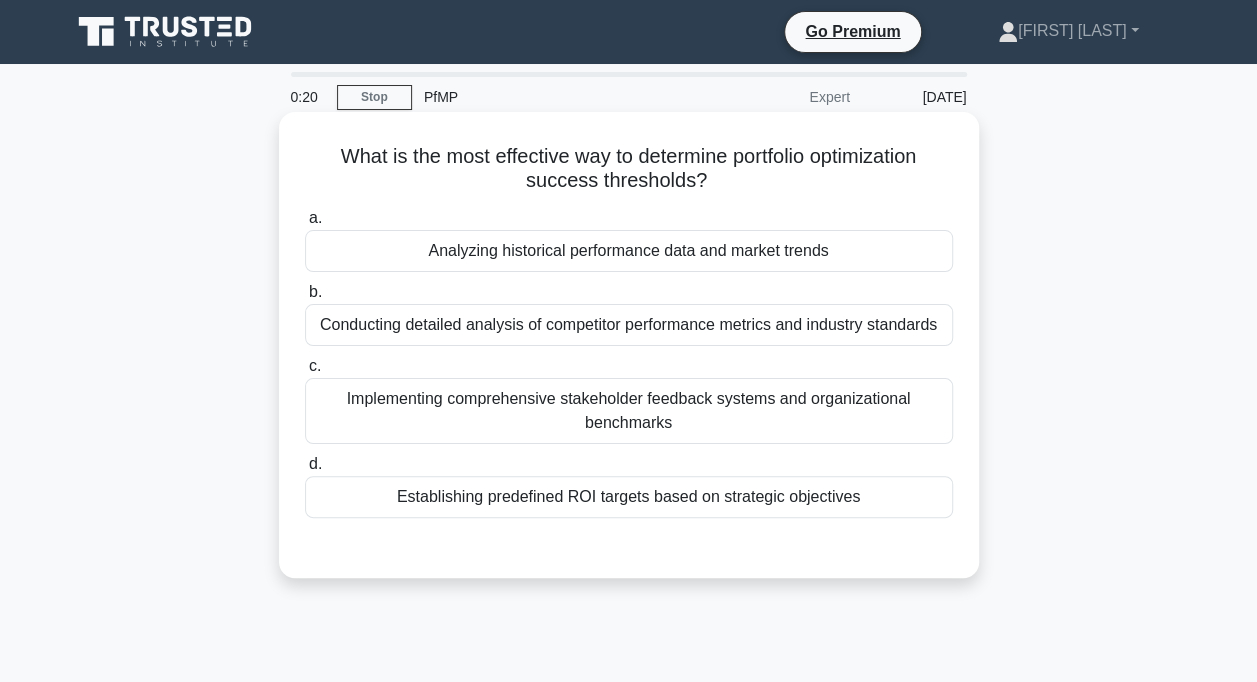 click on "Establishing predefined ROI targets based on strategic objectives" at bounding box center [629, 497] 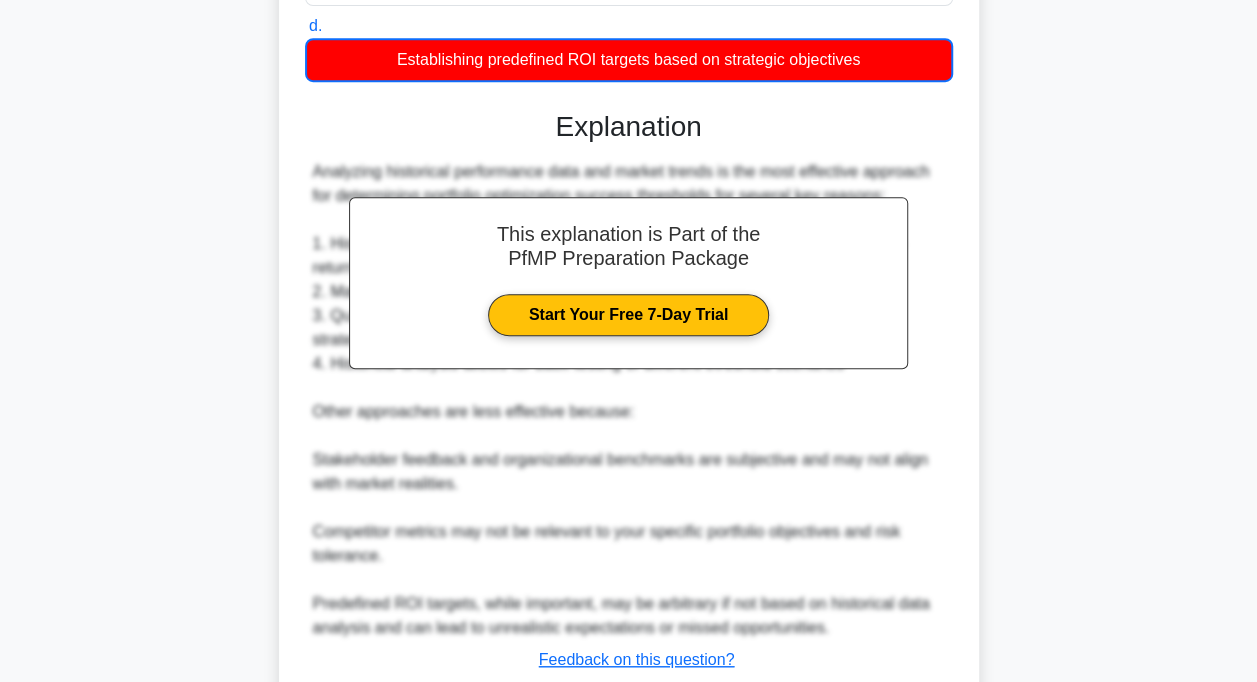 scroll, scrollTop: 575, scrollLeft: 0, axis: vertical 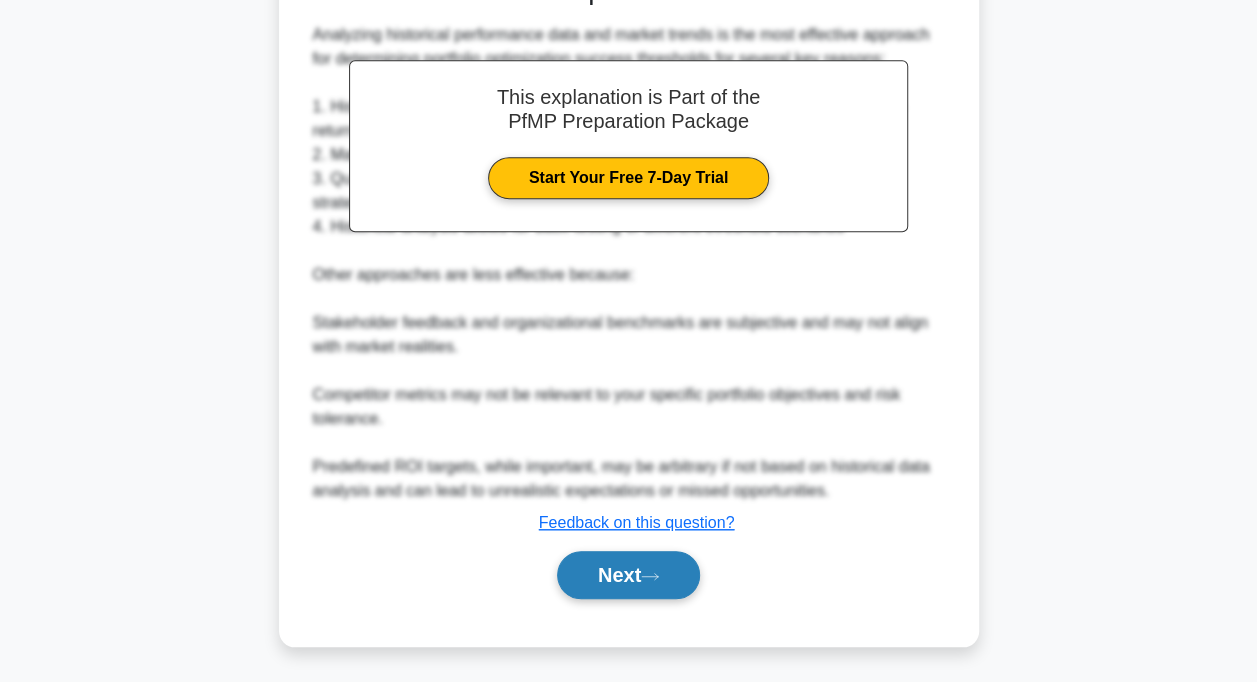 click on "Next" at bounding box center [628, 575] 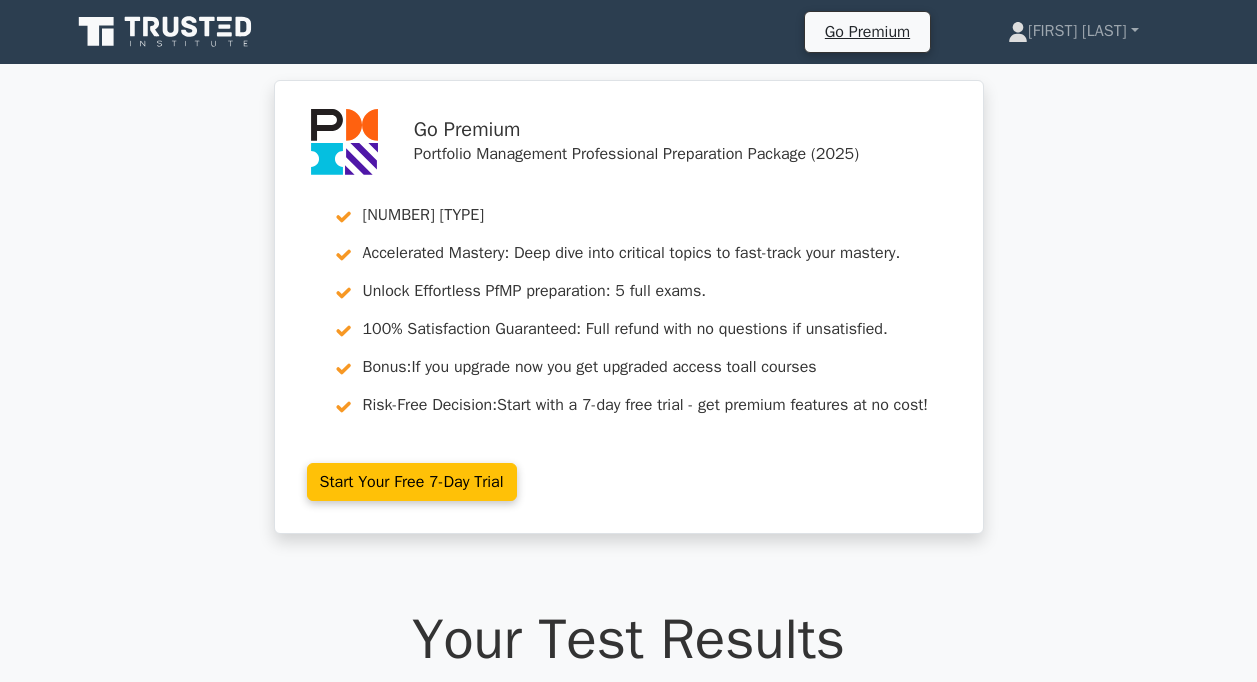 scroll, scrollTop: 0, scrollLeft: 0, axis: both 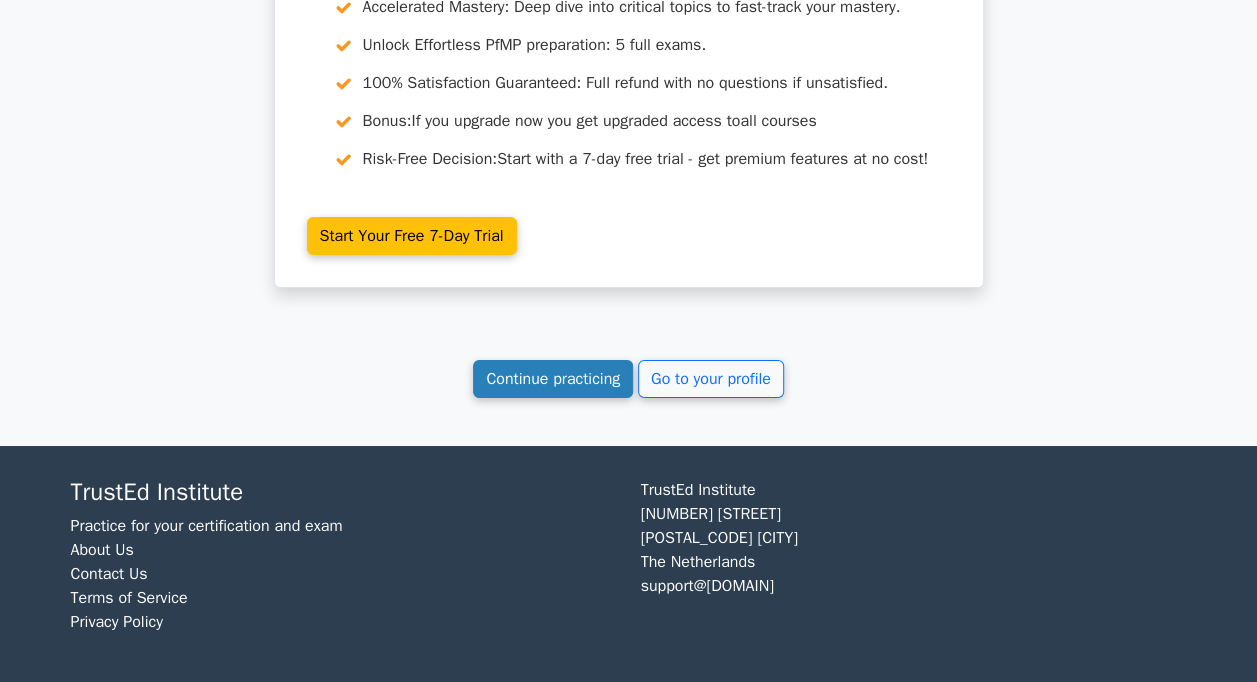 click on "Continue practicing" at bounding box center [553, 379] 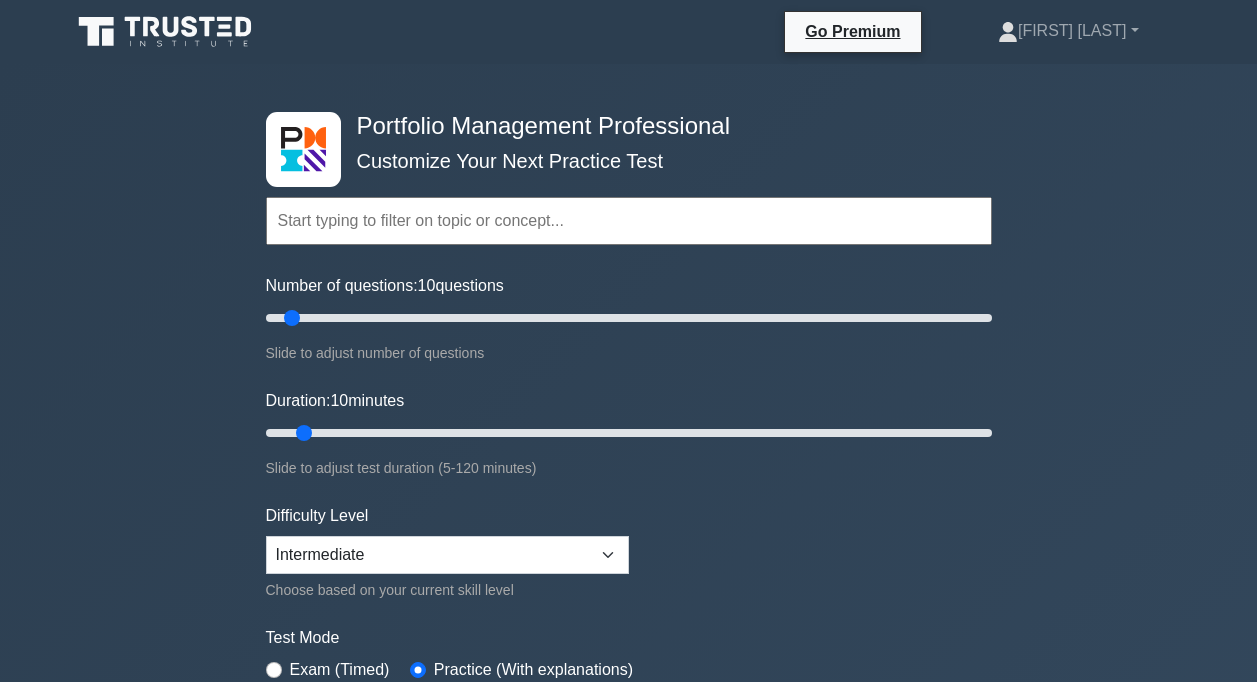scroll, scrollTop: 0, scrollLeft: 0, axis: both 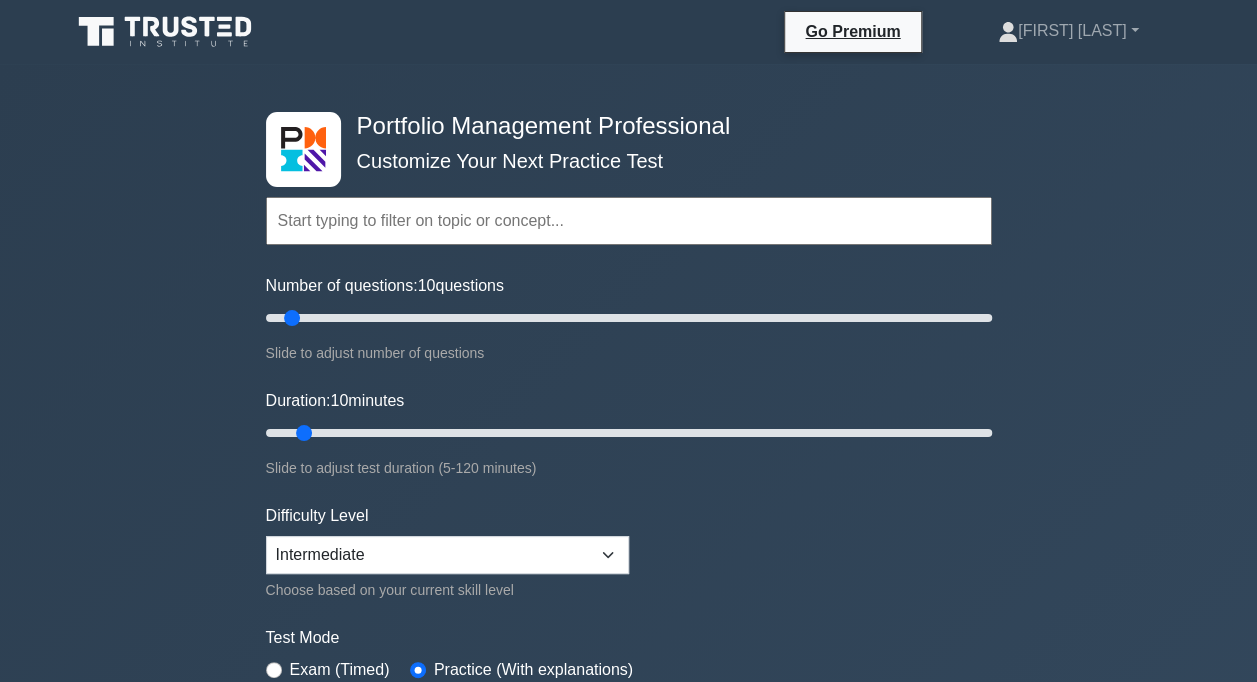 click on "Portfolio Management Professional
Customize Your Next Practice Test
Topics
Portfolio Management Process Groups
Portfolio Strategic Management
Portfolio Governance Management
Portfolio Performance Management
Portfolio Communication Management
Portfolio Risk Management
Concepts" at bounding box center [628, 674] 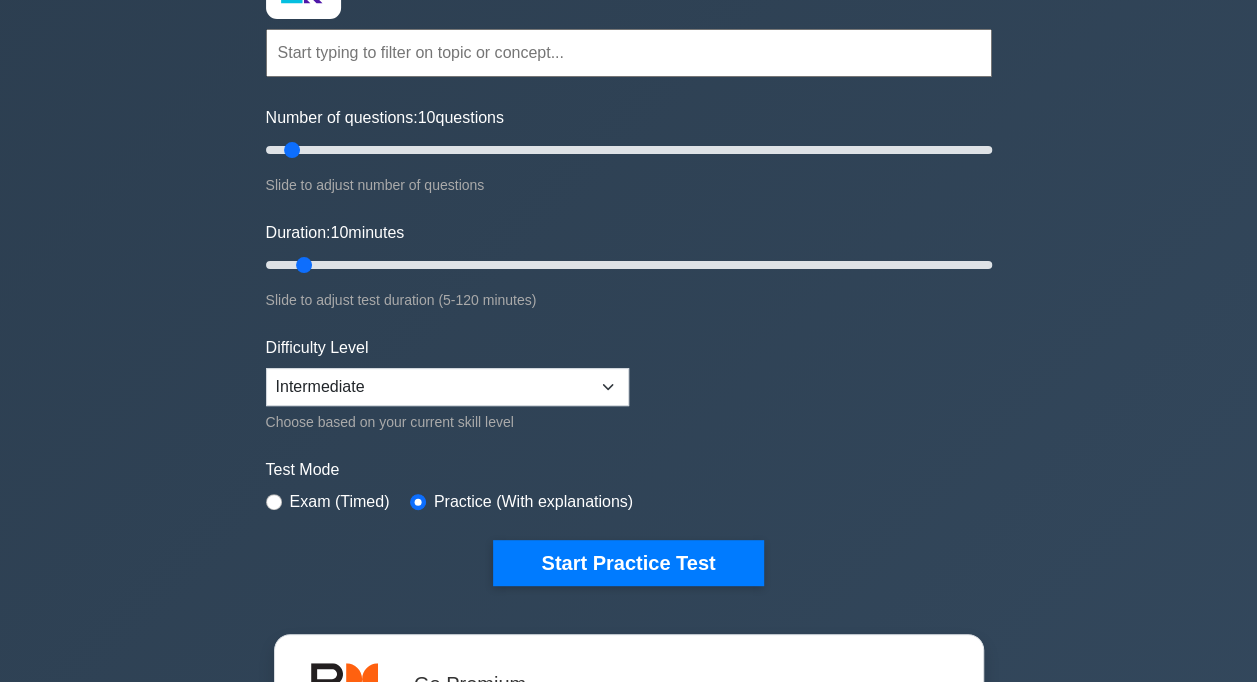 scroll, scrollTop: 200, scrollLeft: 0, axis: vertical 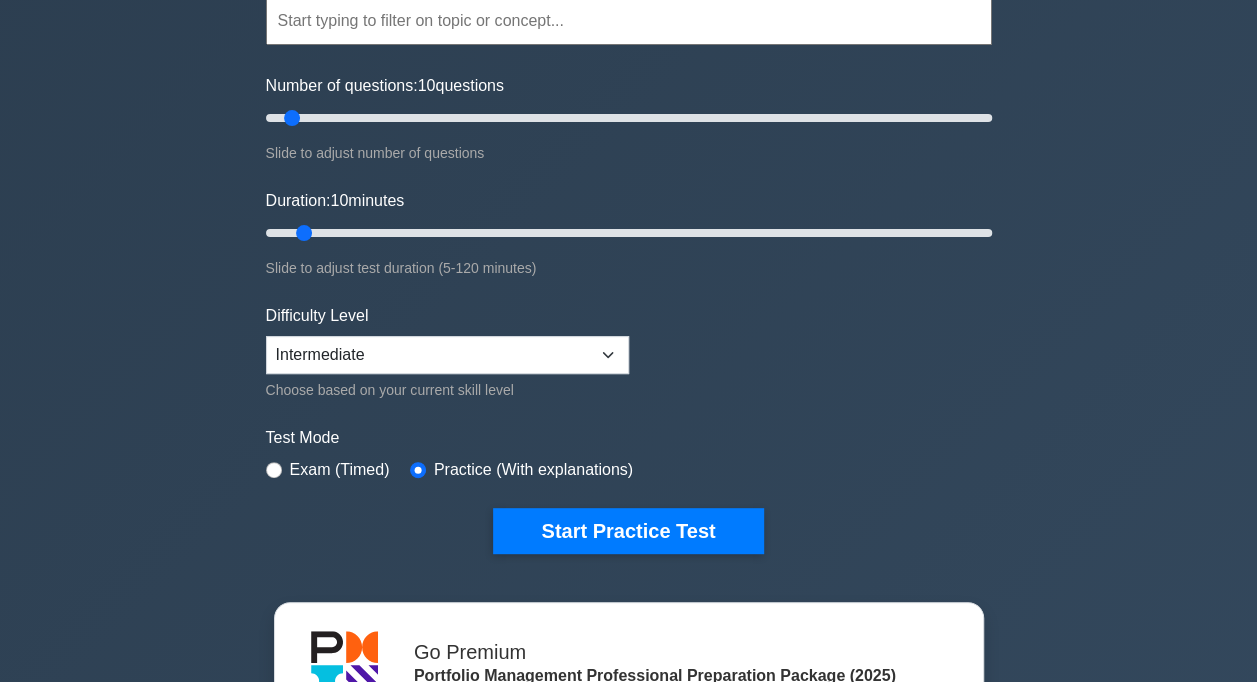 click on "Start Practice Test" at bounding box center [628, 531] 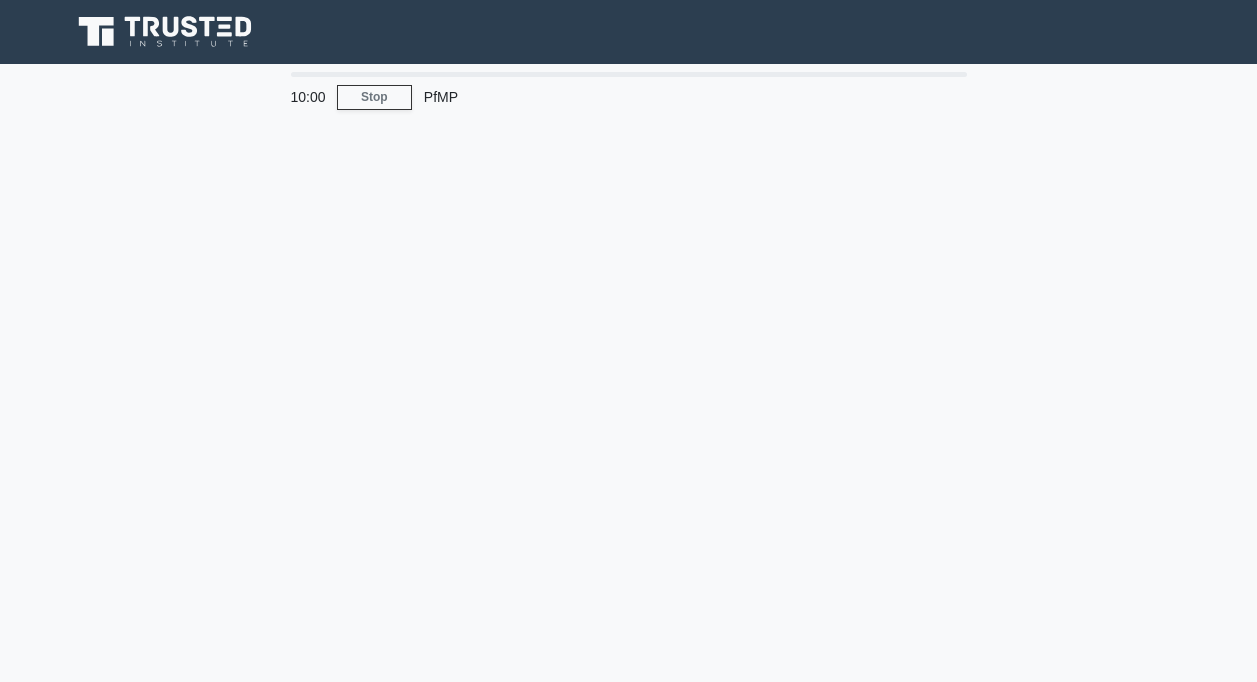 scroll, scrollTop: 0, scrollLeft: 0, axis: both 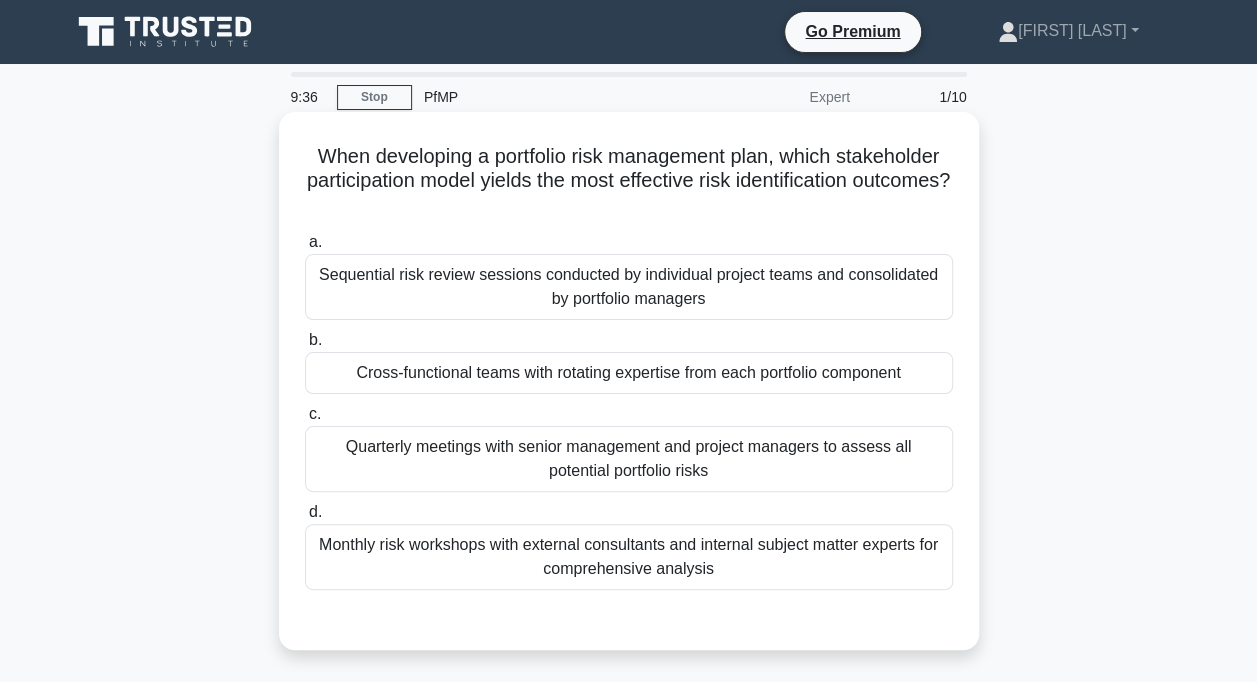 click on "Cross-functional teams with rotating expertise from each portfolio component" at bounding box center (629, 373) 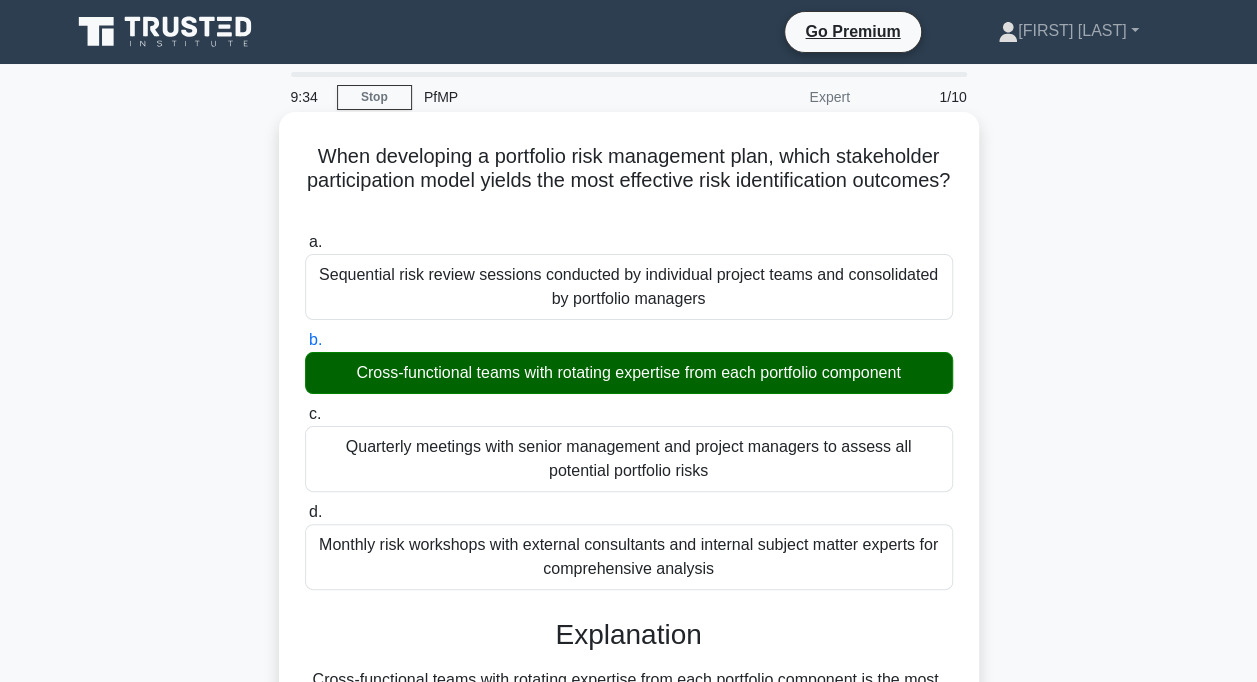 scroll, scrollTop: 600, scrollLeft: 0, axis: vertical 